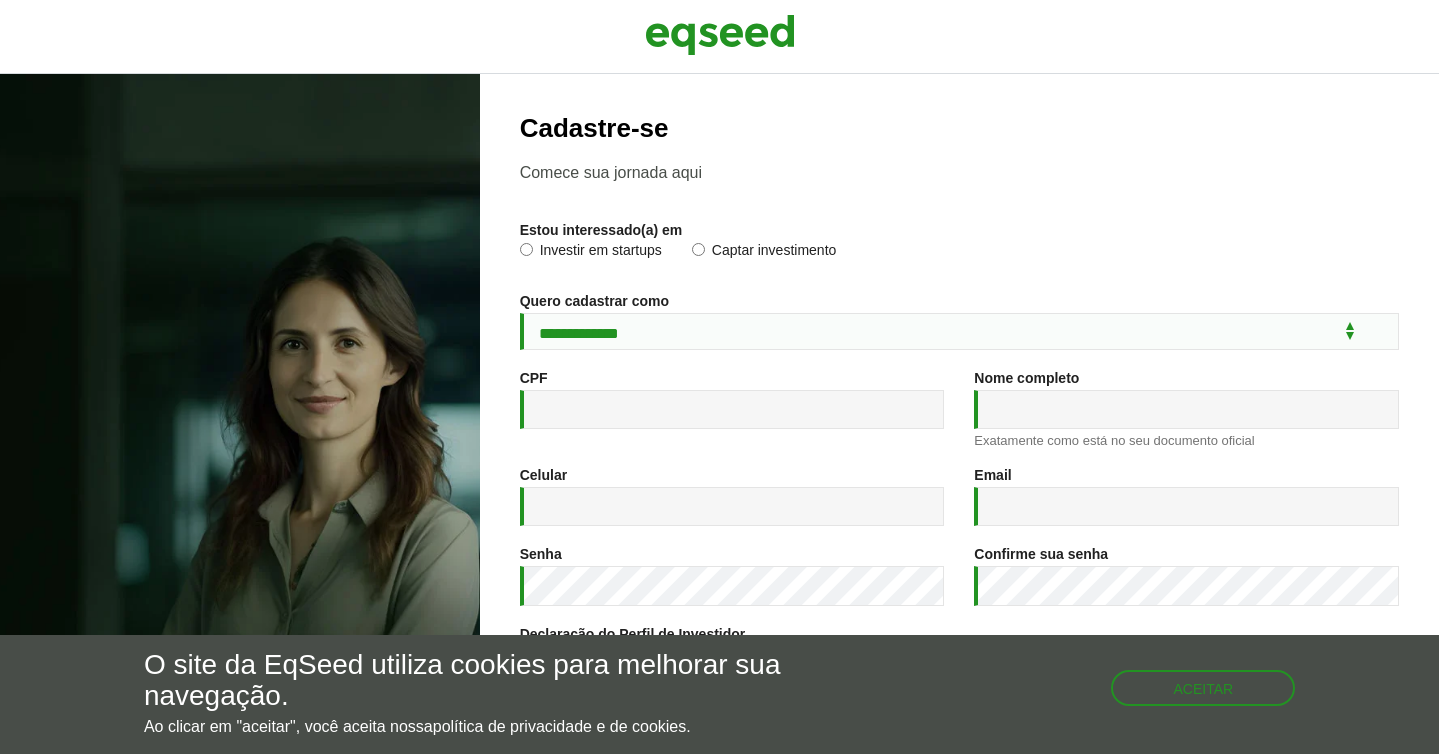 scroll, scrollTop: 0, scrollLeft: 0, axis: both 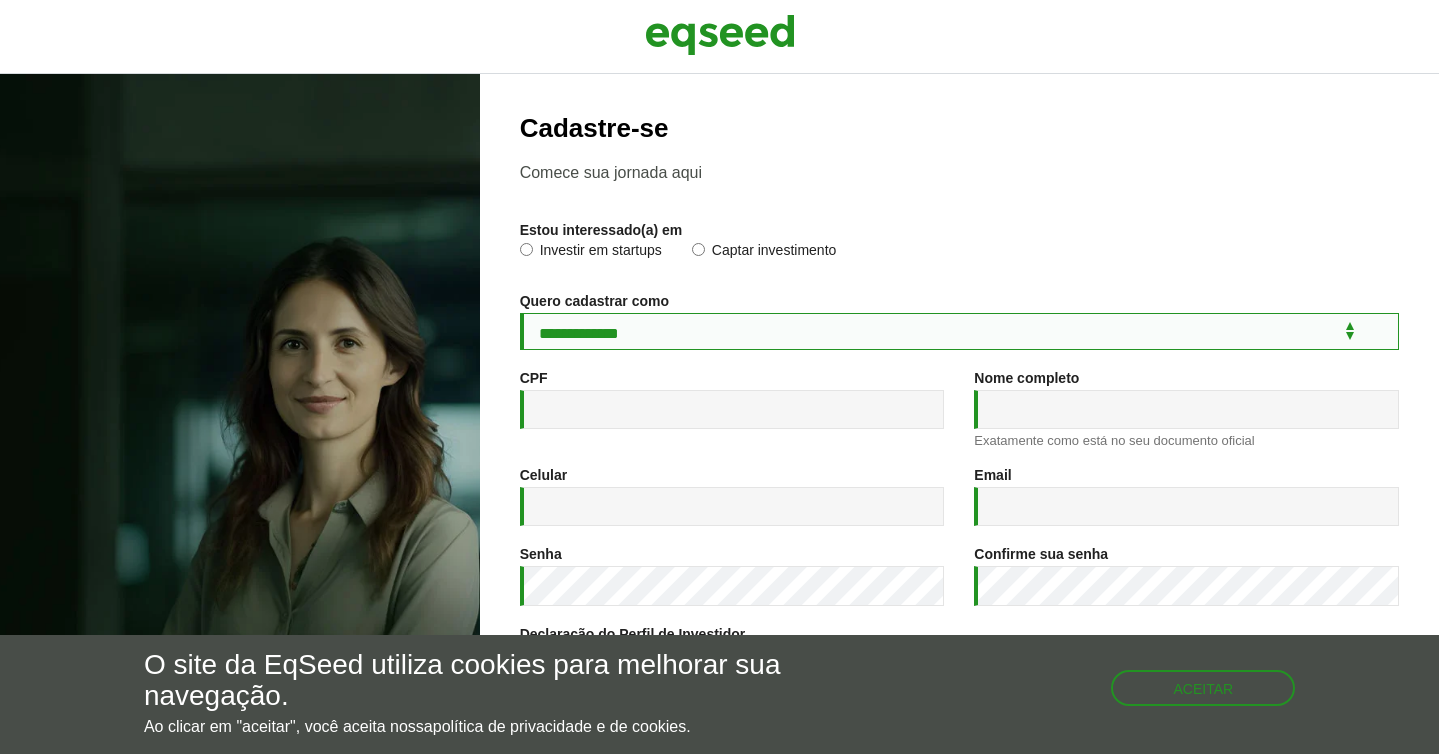 click on "**********" at bounding box center (959, 331) 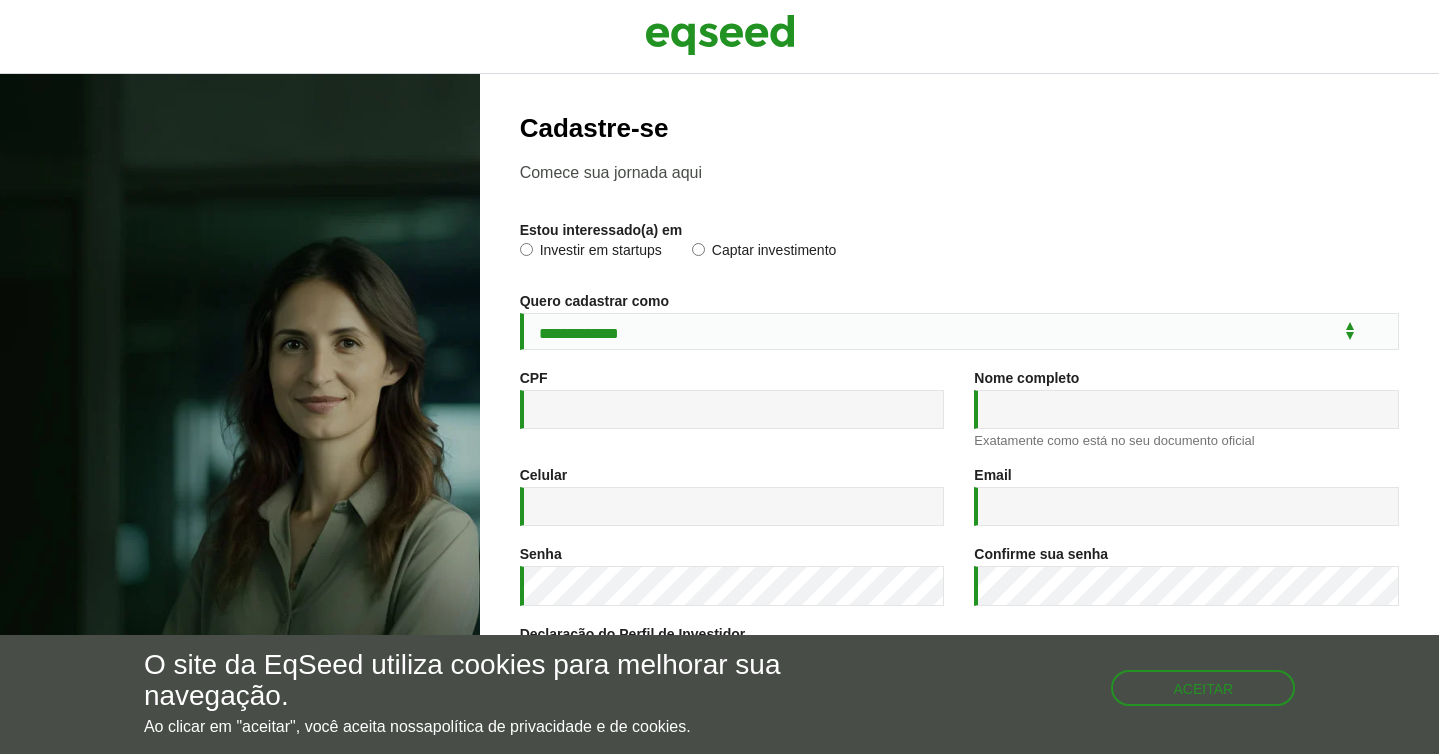 click on "Investir em startups" at bounding box center (591, 253) 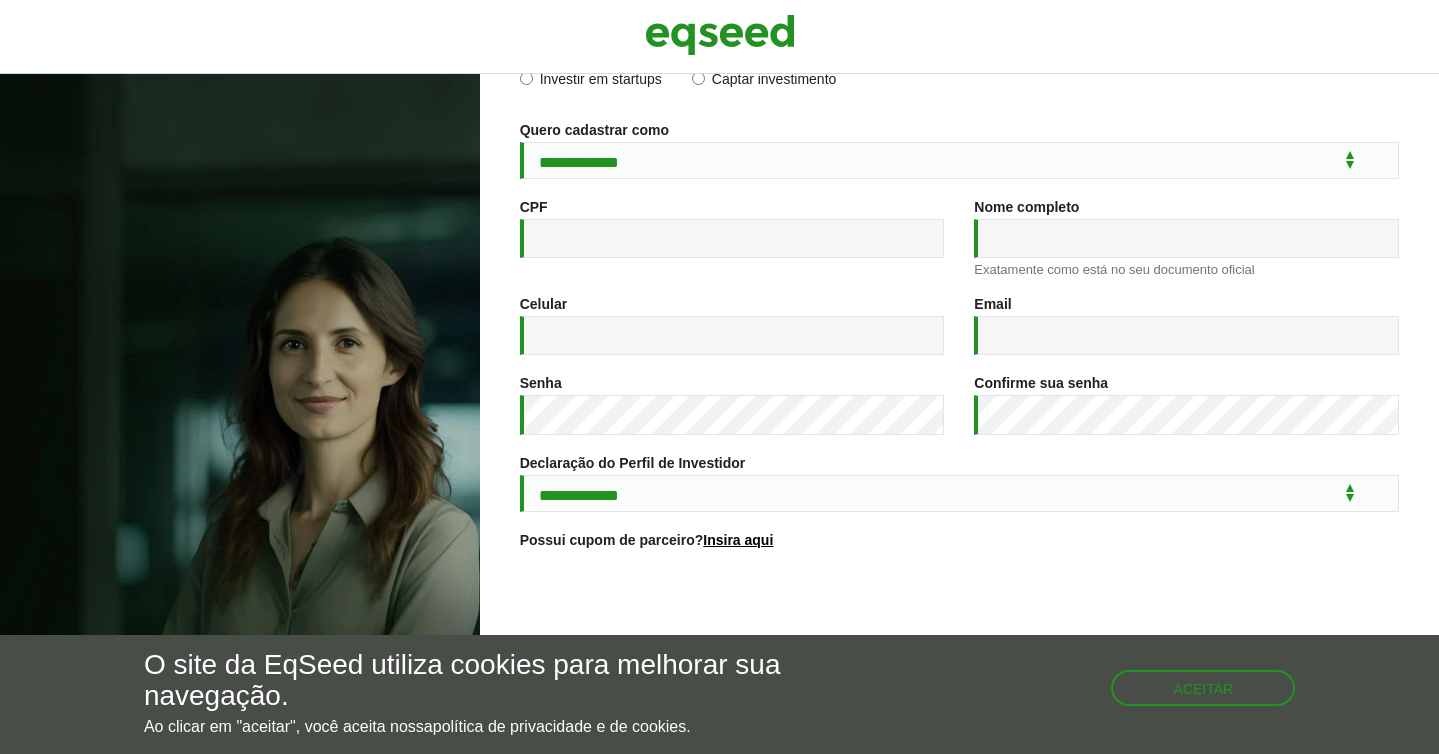scroll, scrollTop: 175, scrollLeft: 0, axis: vertical 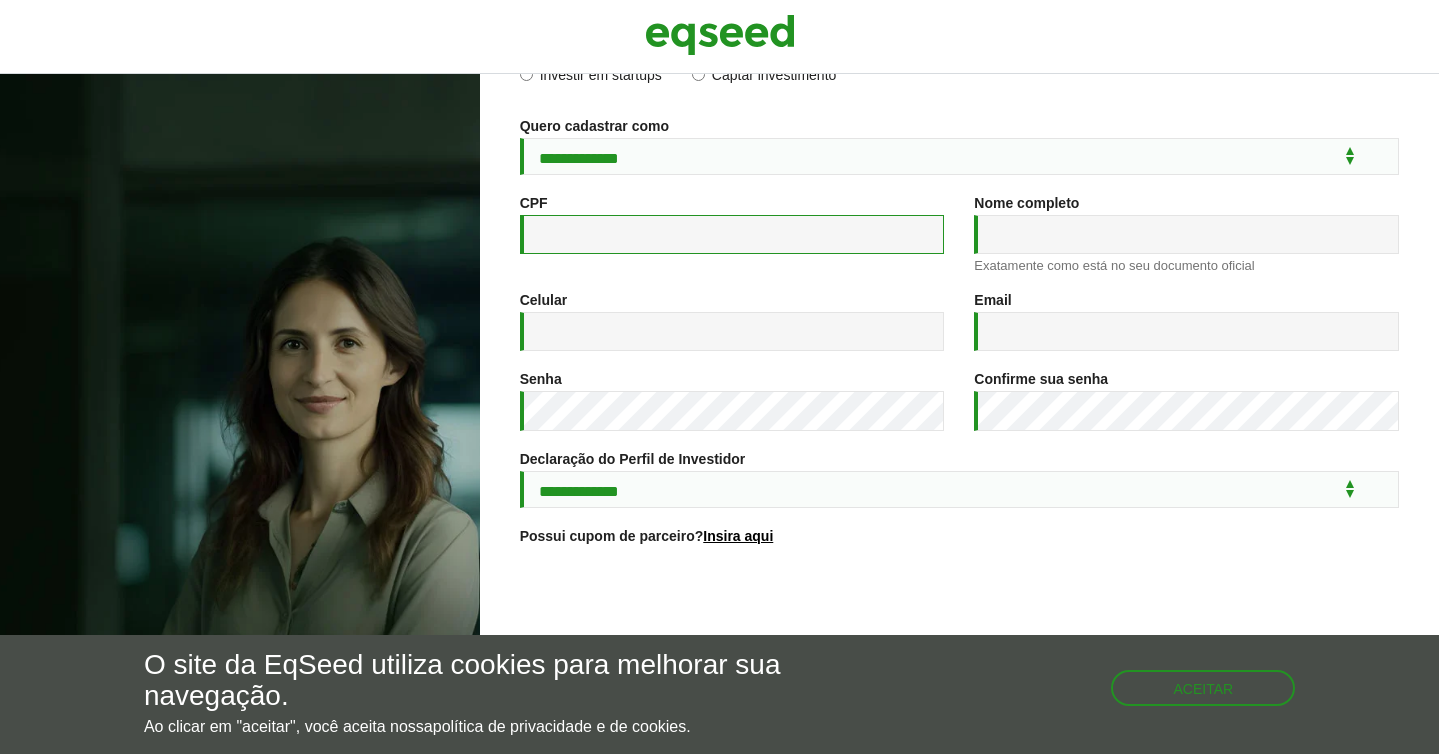 click on "CPF  *" at bounding box center (732, 234) 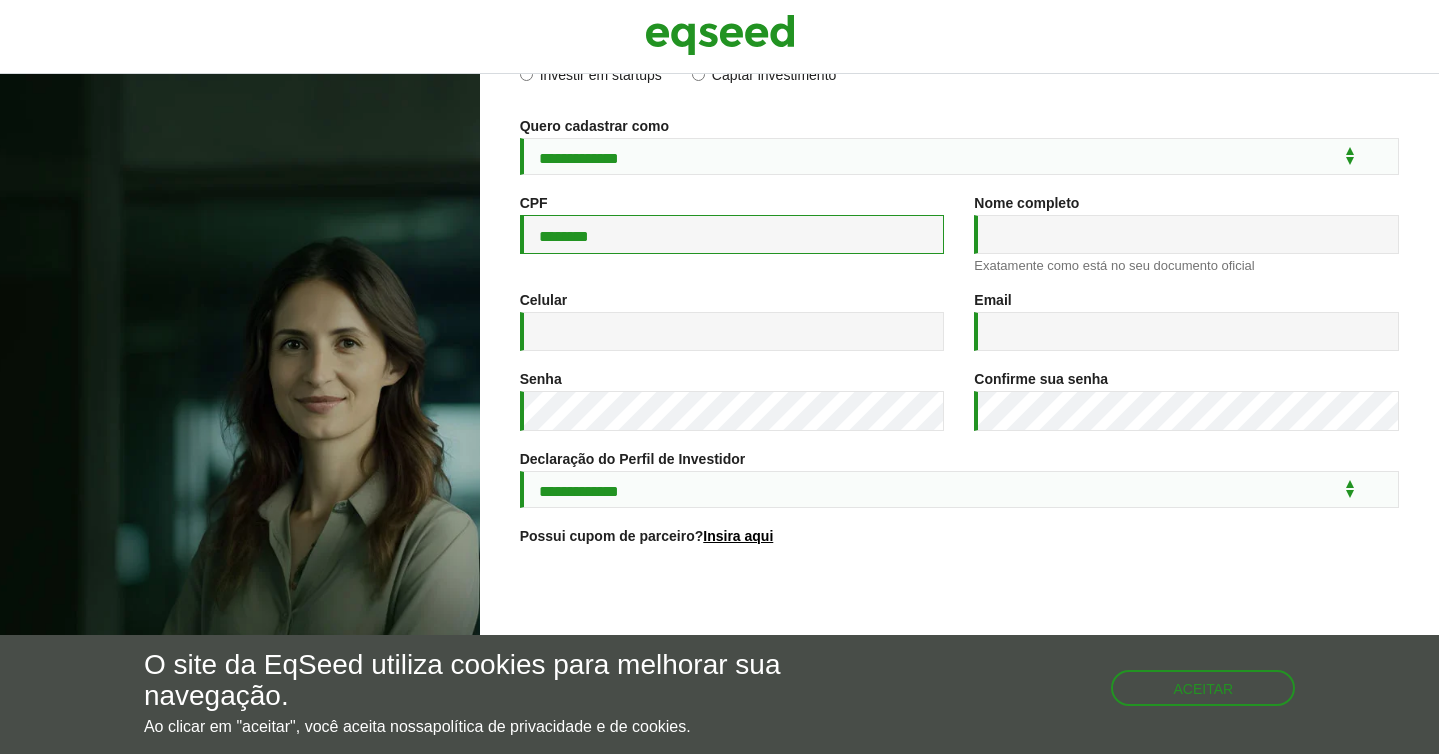 type on "********" 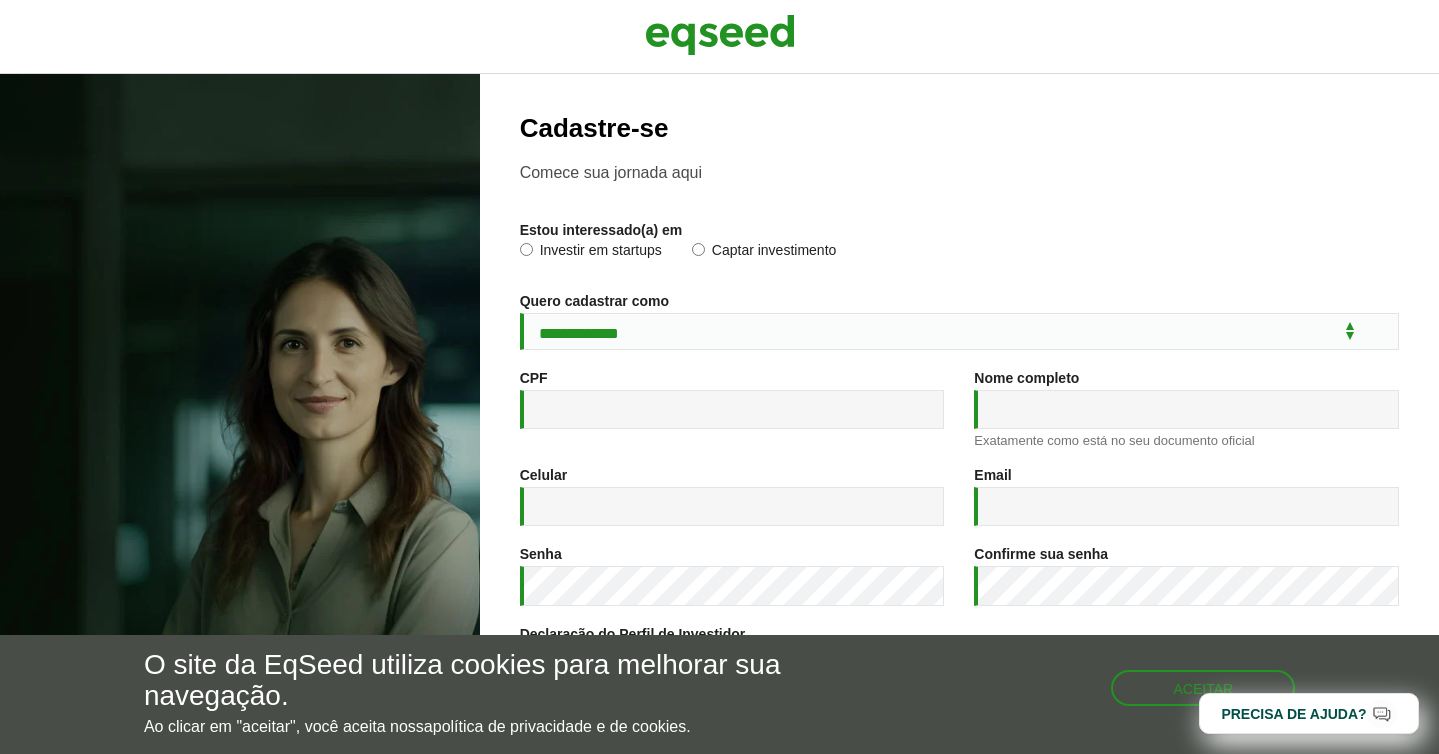 scroll, scrollTop: 0, scrollLeft: 0, axis: both 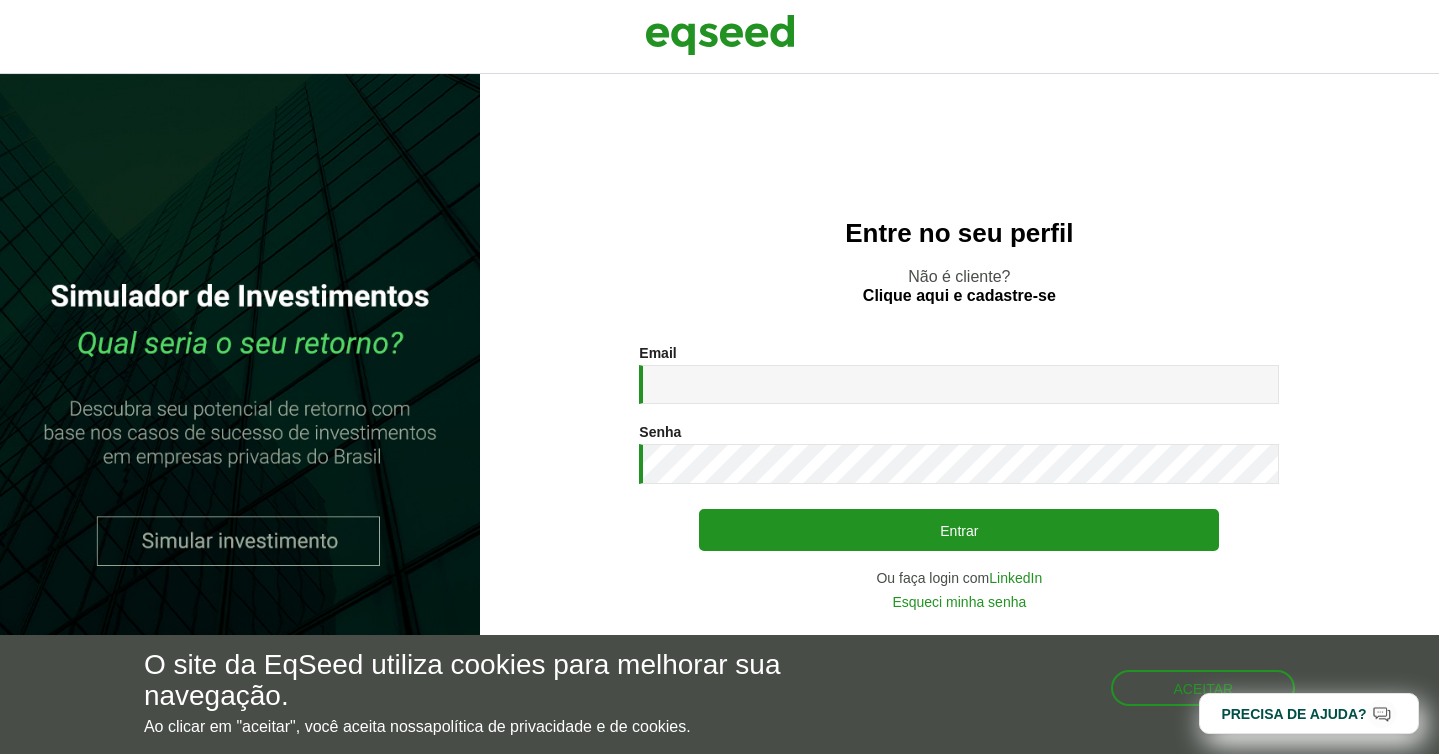 click on "Email  *" at bounding box center [959, 384] 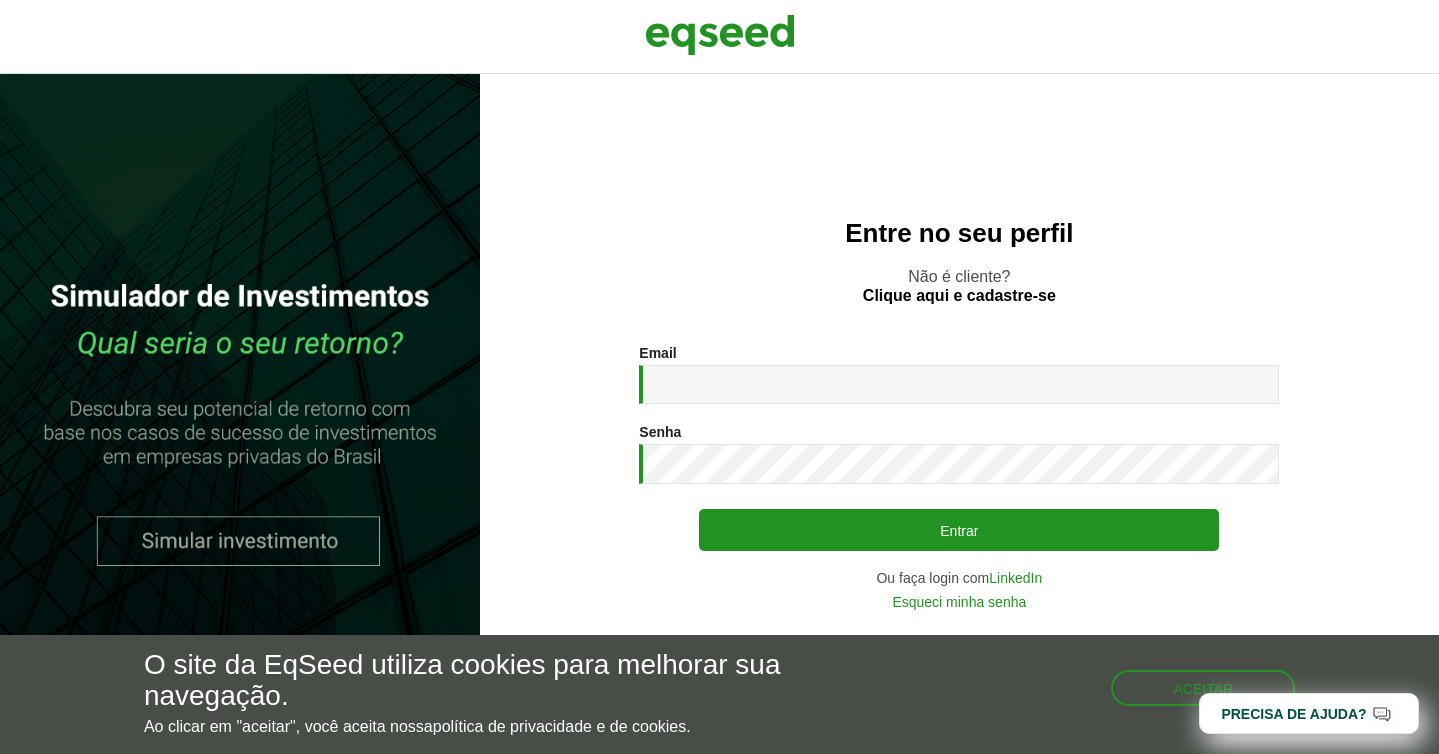 scroll, scrollTop: 0, scrollLeft: 0, axis: both 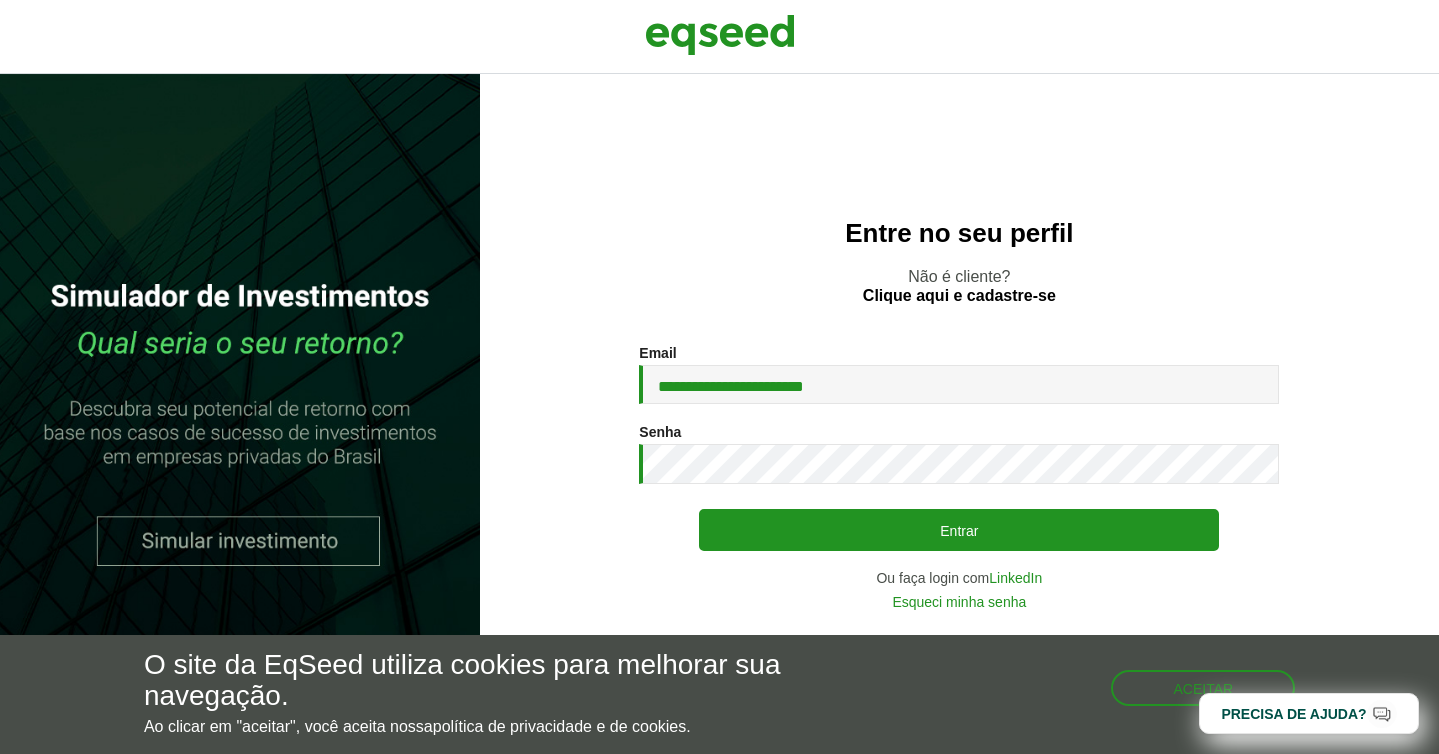 type on "**********" 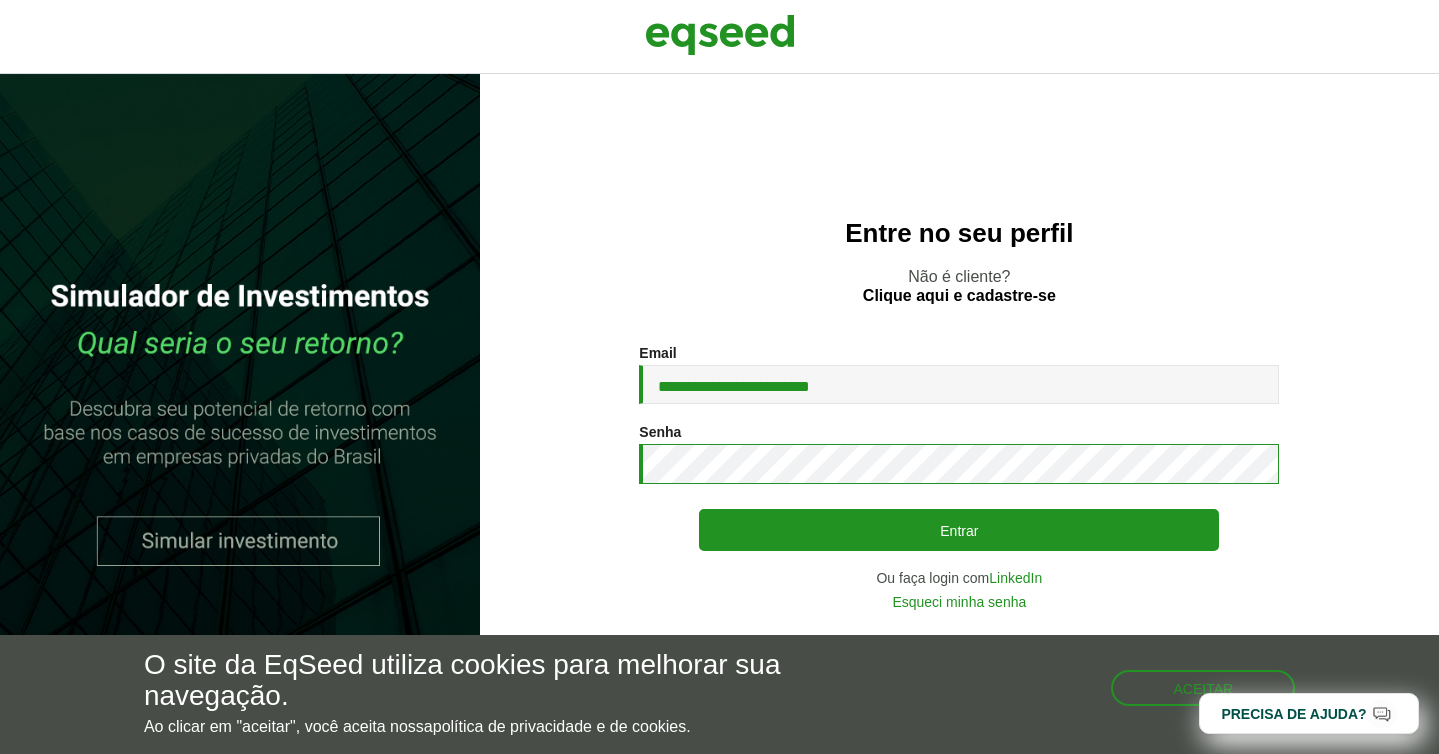 click on "Entrar" at bounding box center (959, 530) 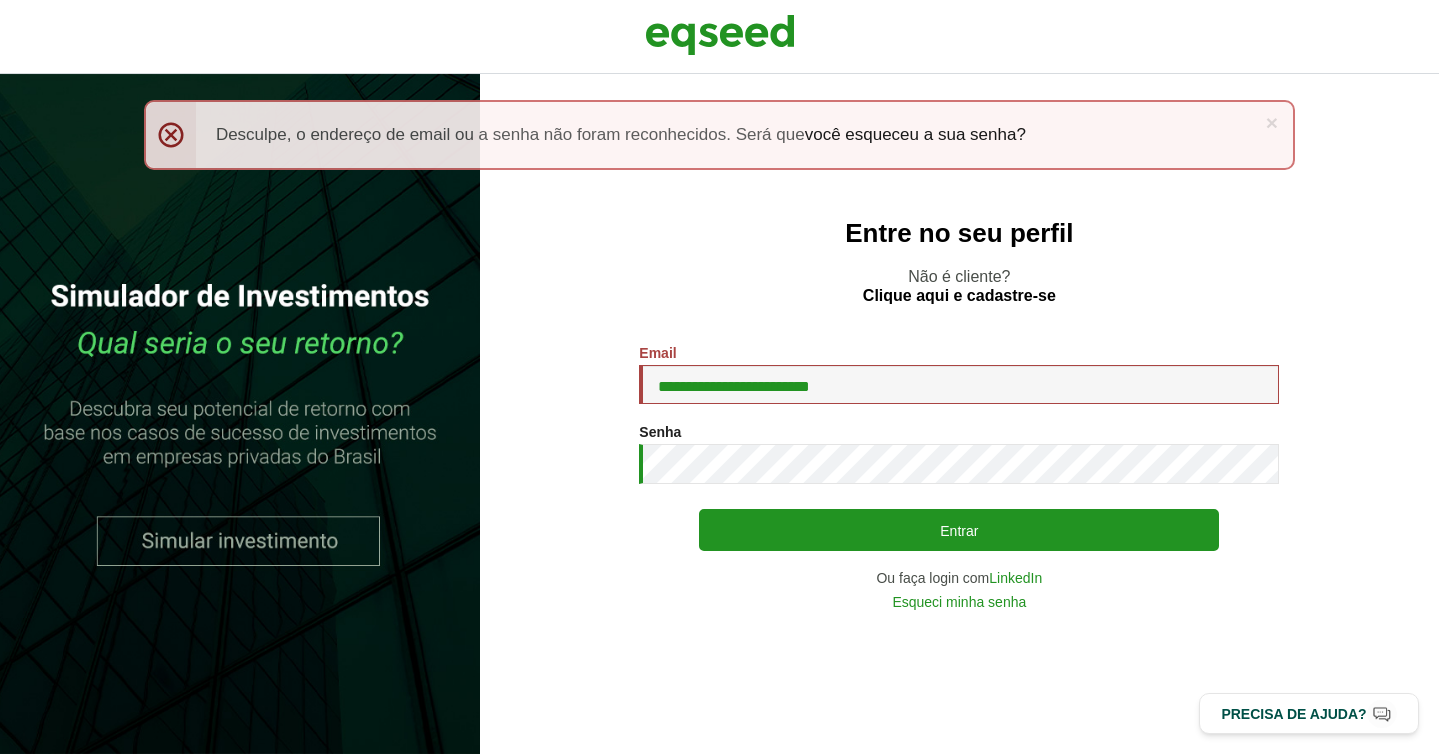 scroll, scrollTop: 0, scrollLeft: 0, axis: both 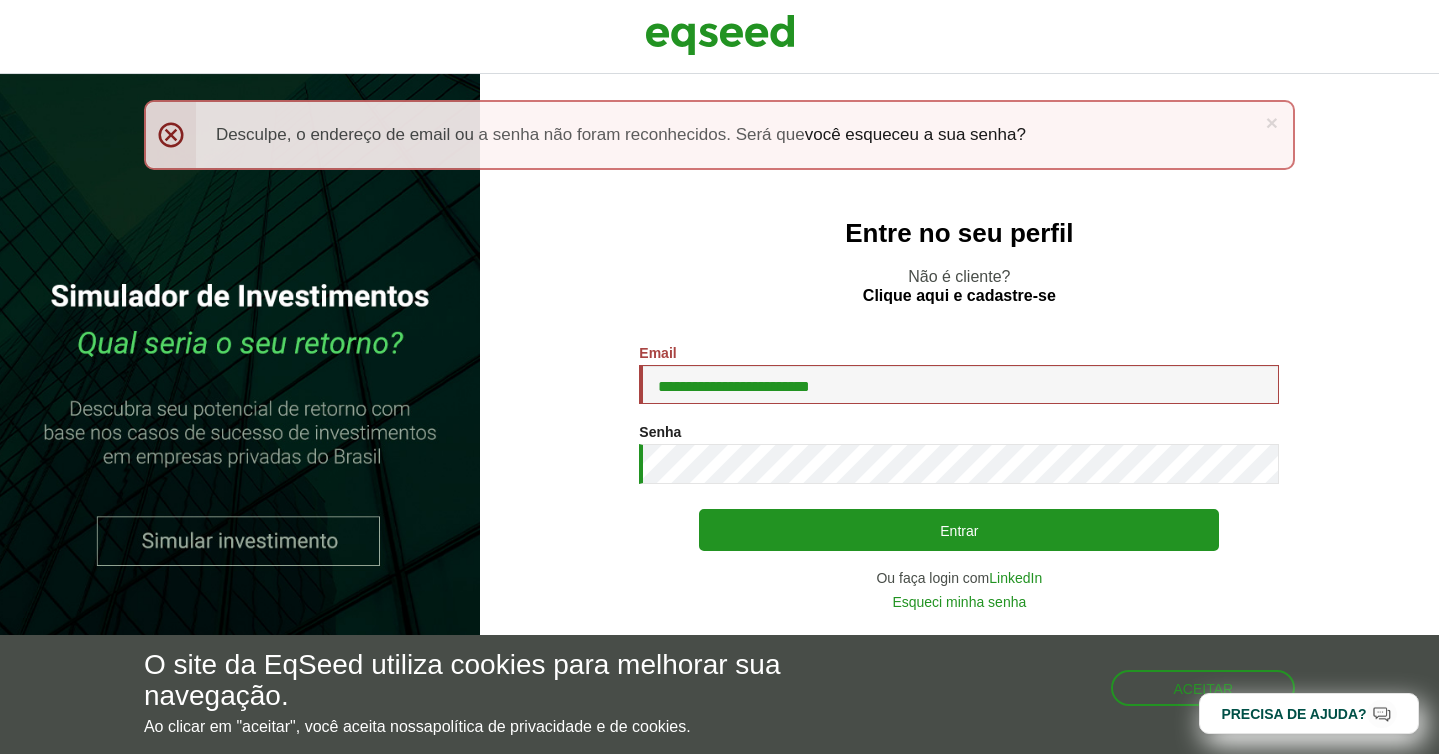 click on "Entrar" at bounding box center [959, 530] 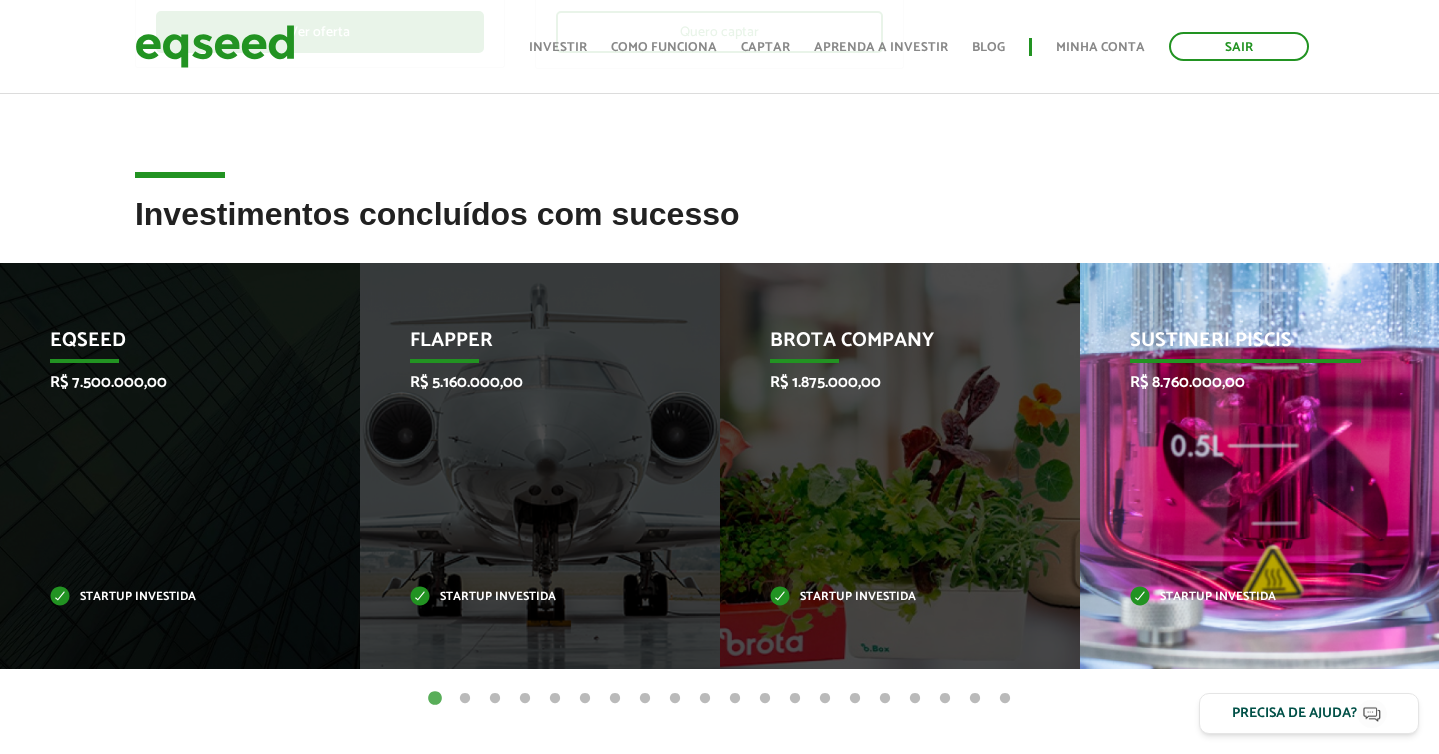 scroll, scrollTop: 681, scrollLeft: 0, axis: vertical 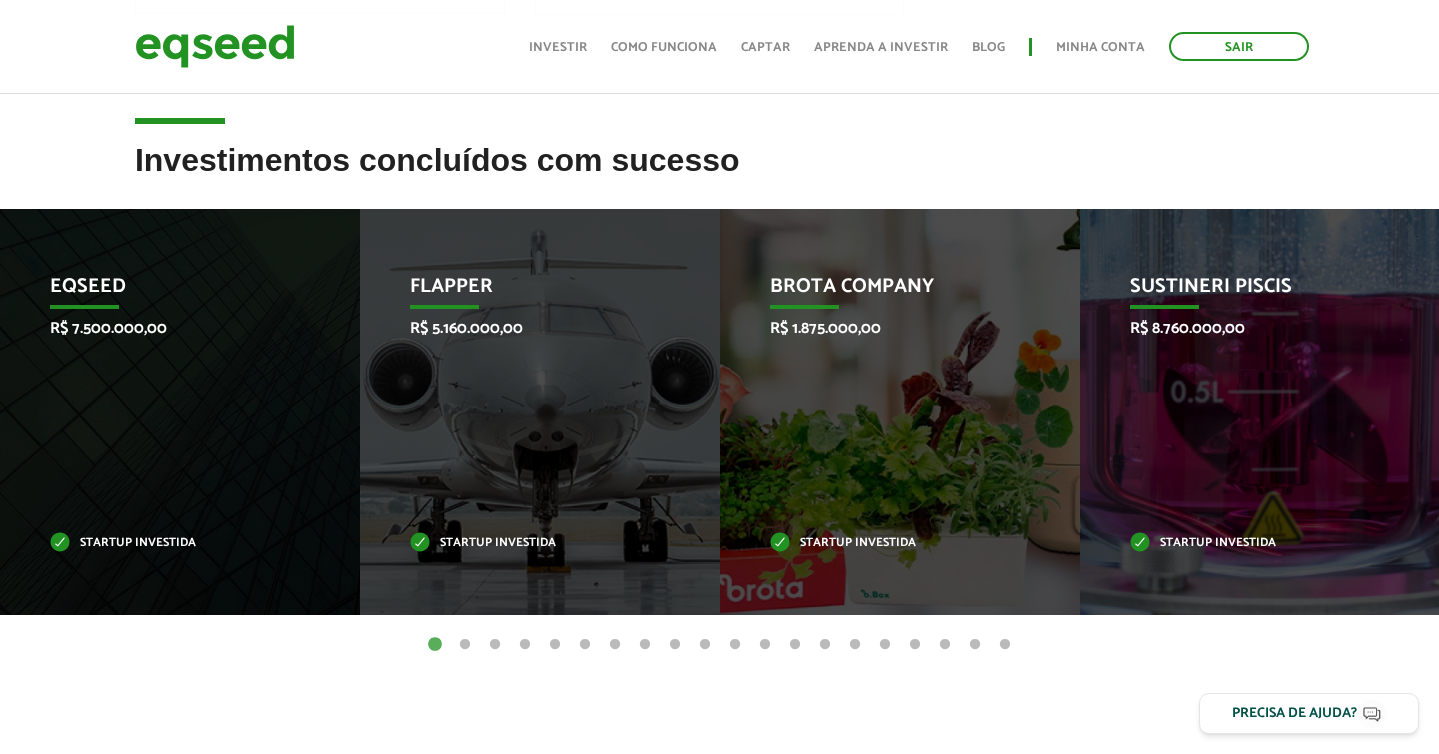 click on "2" at bounding box center [465, 645] 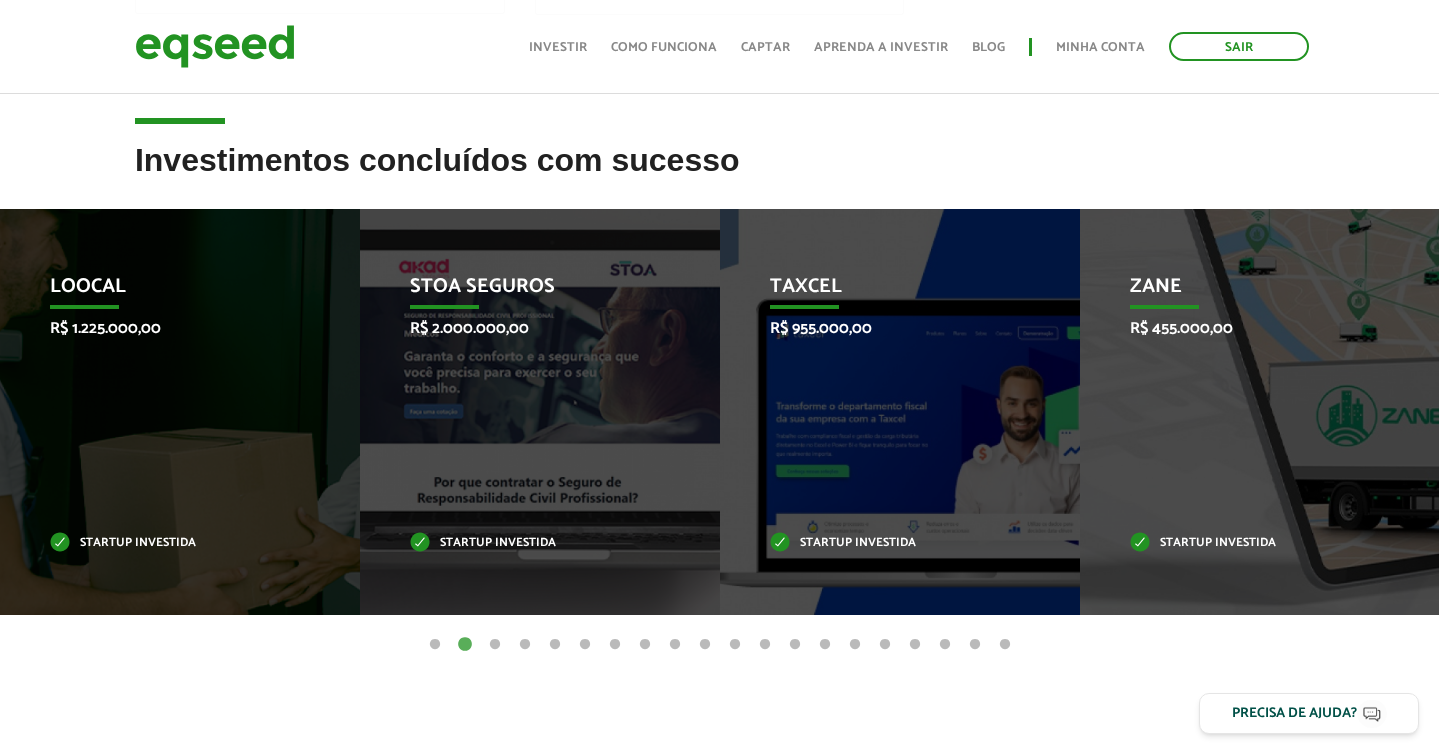 click on "3" at bounding box center (495, 645) 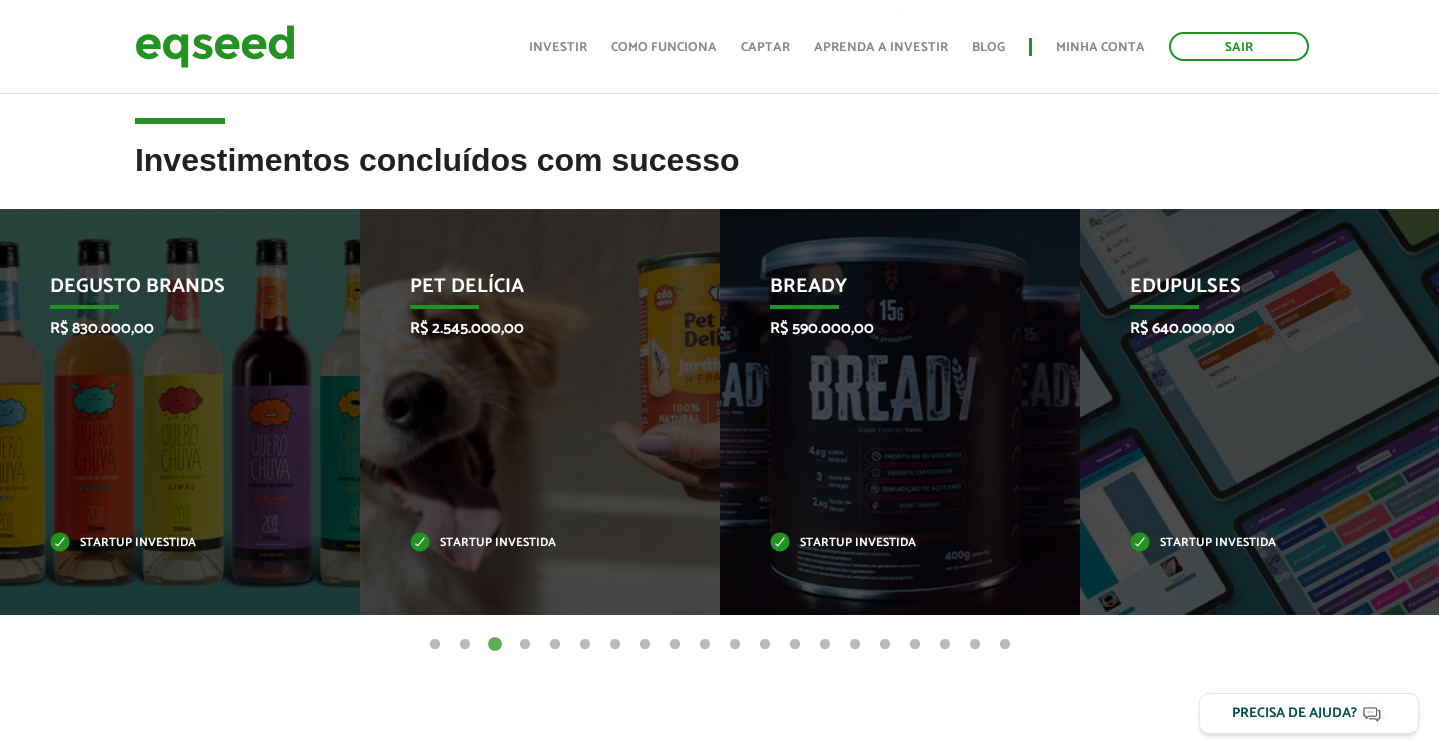 click on "4" at bounding box center (525, 645) 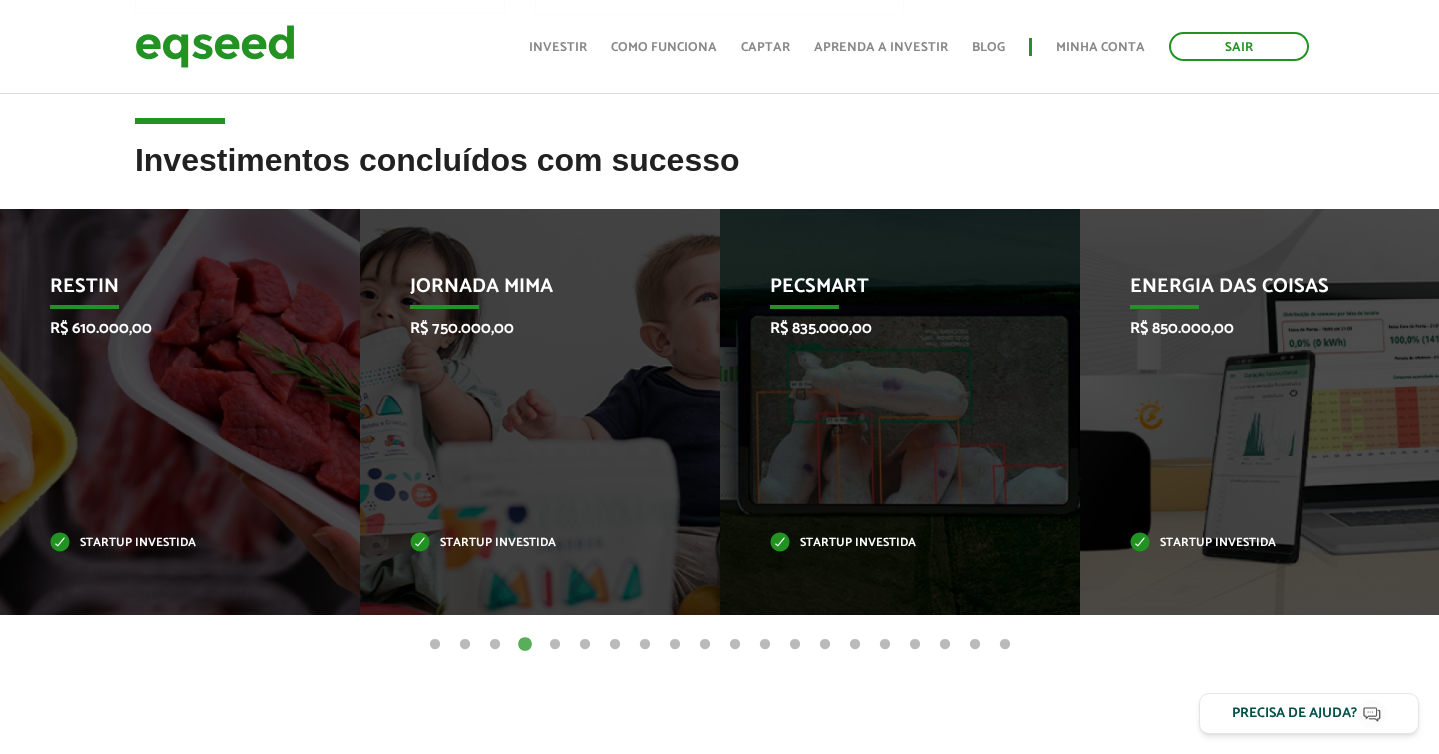 click on "5" at bounding box center [555, 645] 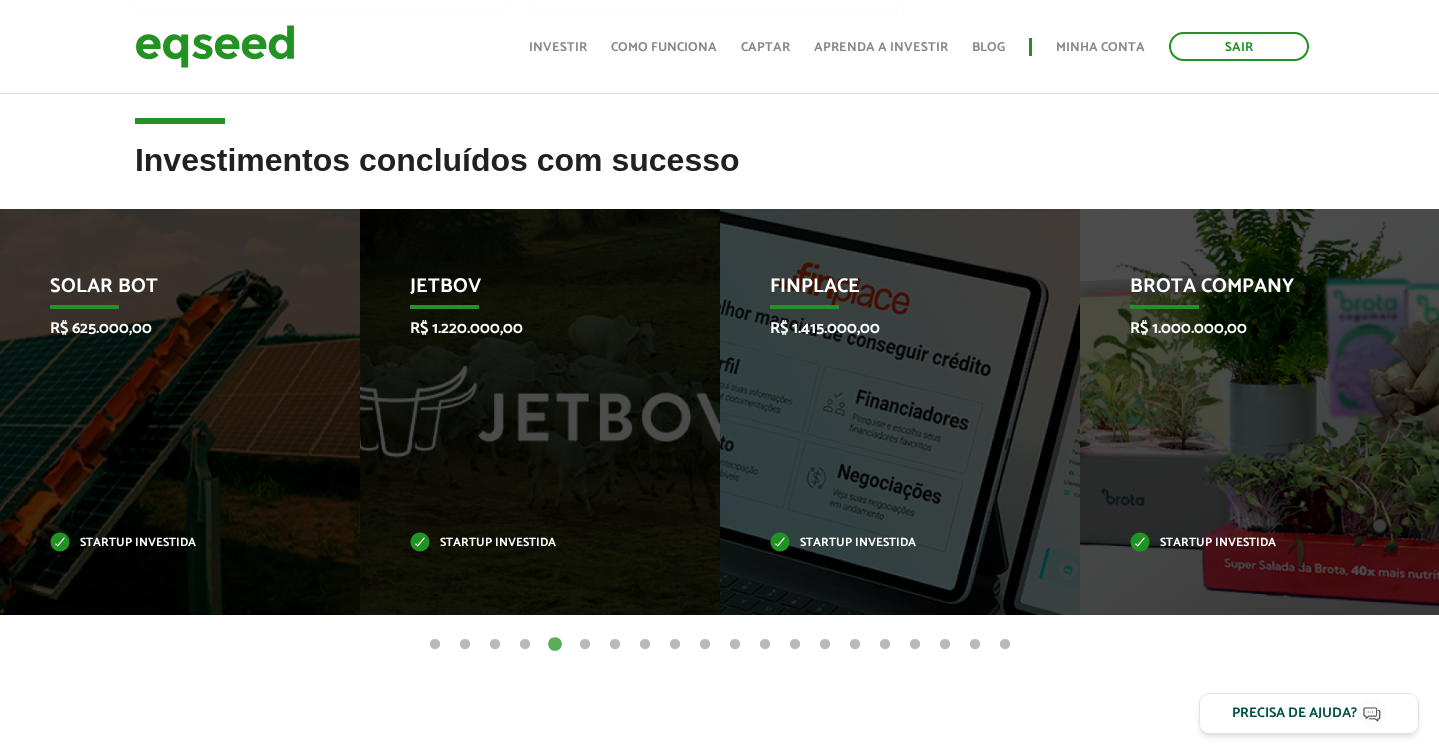 scroll, scrollTop: 0, scrollLeft: 0, axis: both 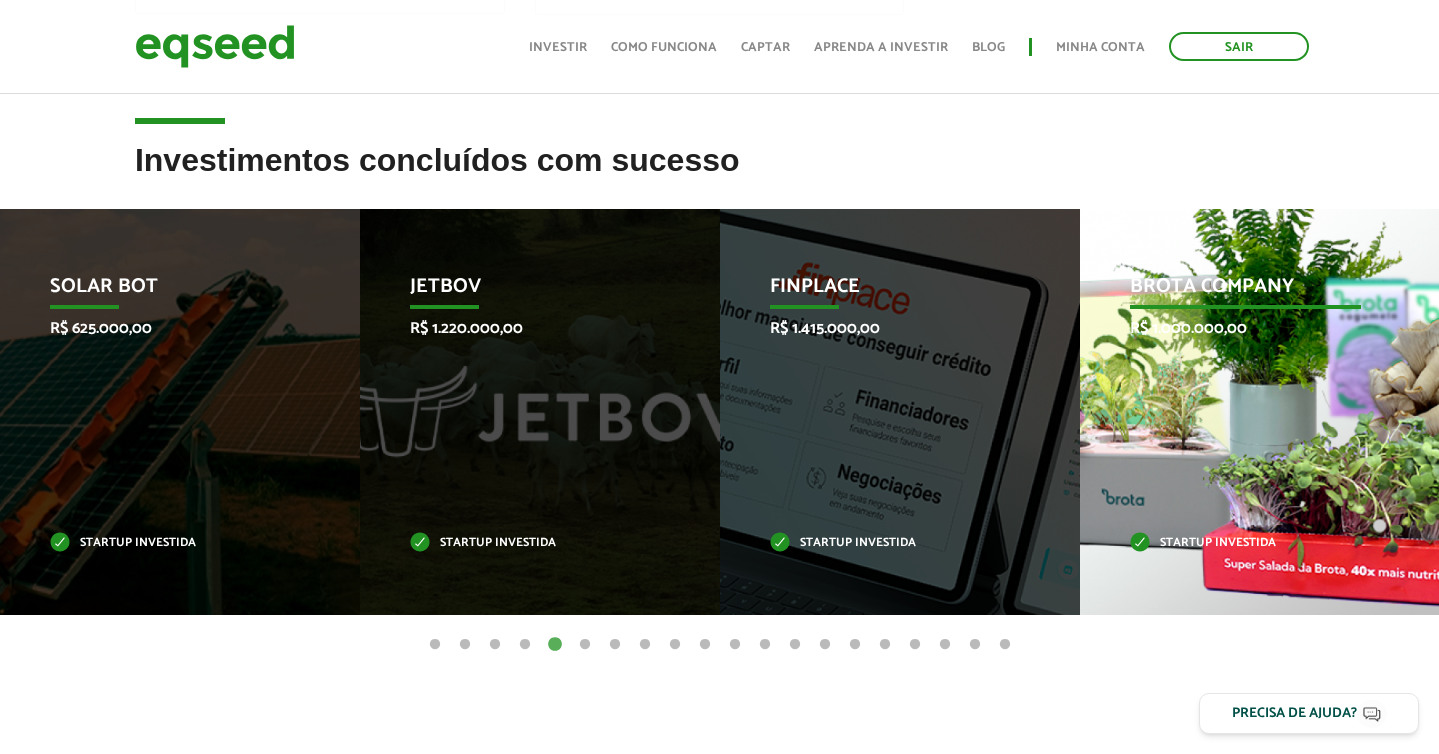 click on "Brota Company
R$ 1.000.000,00
Startup investida" at bounding box center [1245, 412] 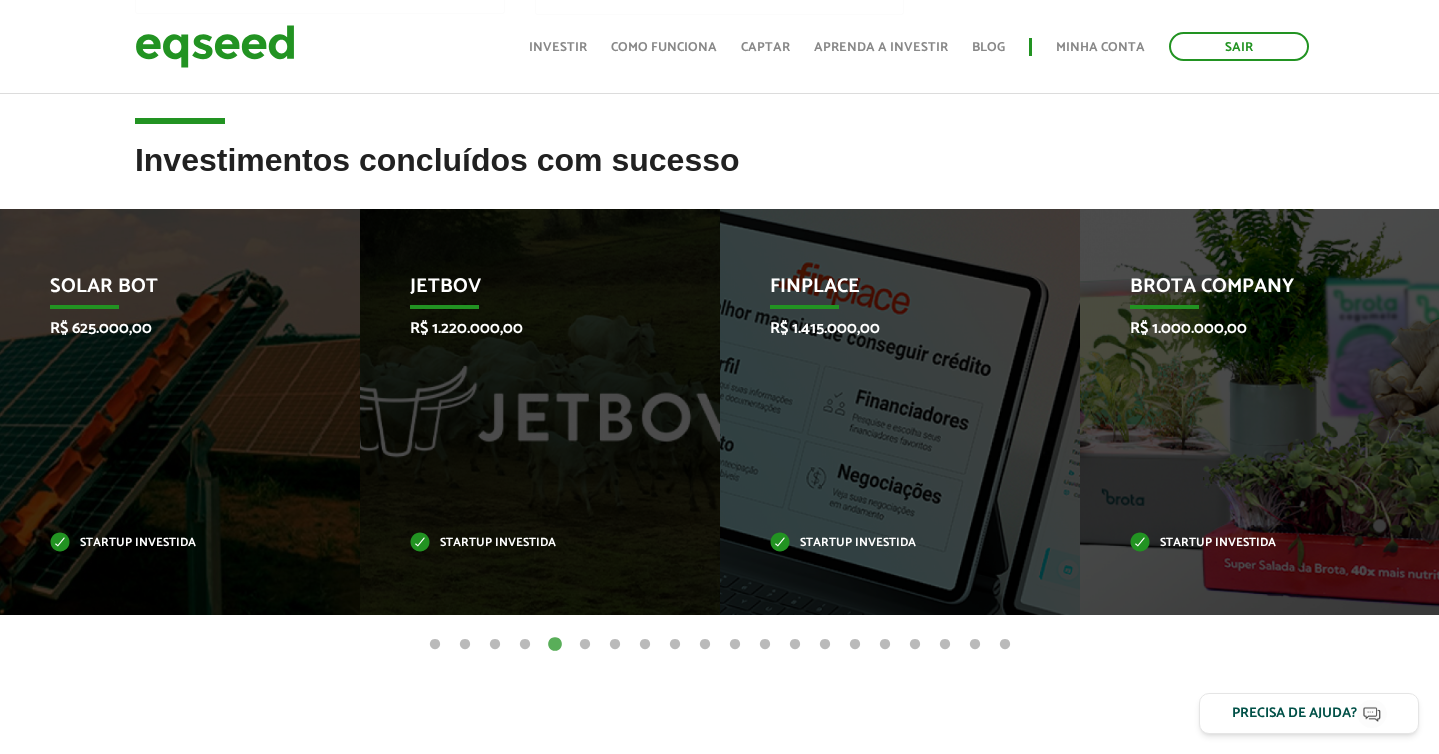 click on "6" at bounding box center (585, 645) 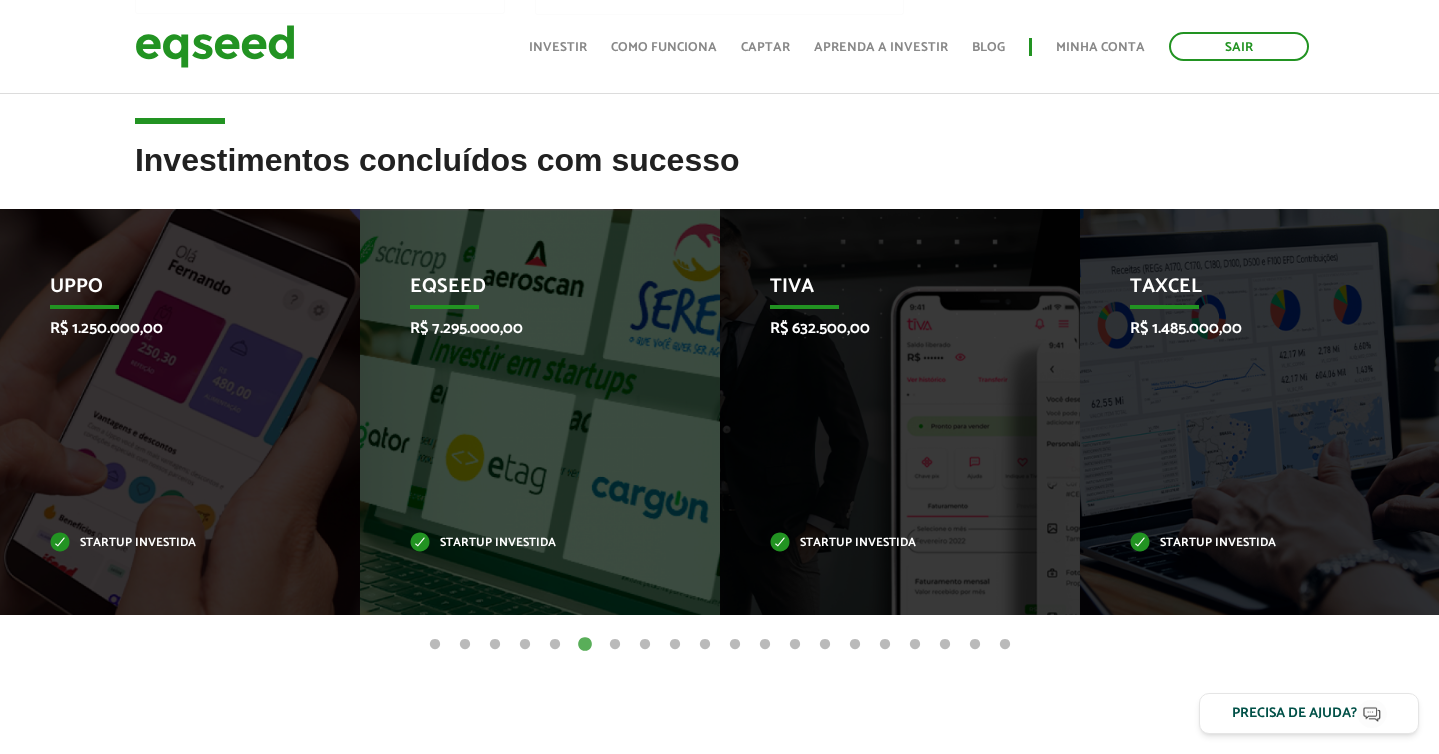 click on "7" at bounding box center [615, 645] 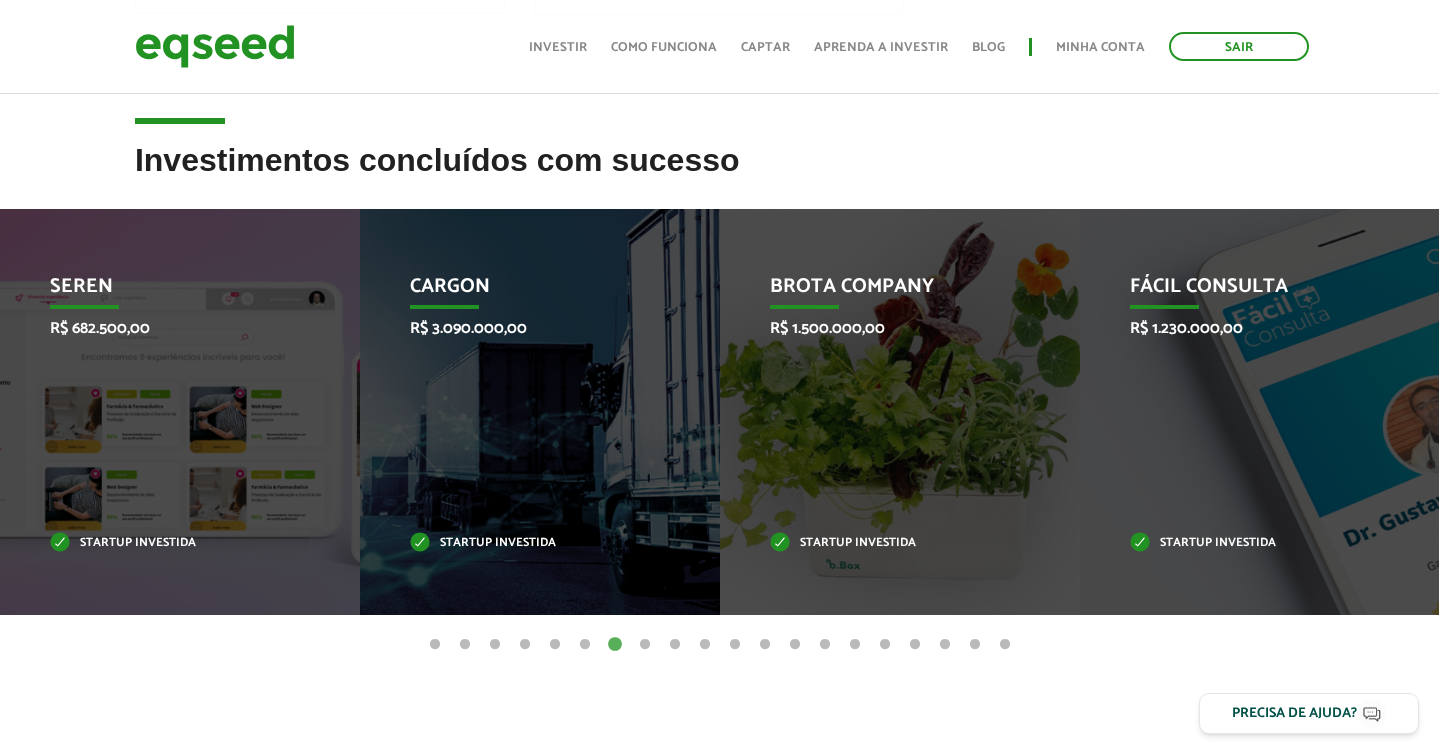 click on "8" at bounding box center (645, 645) 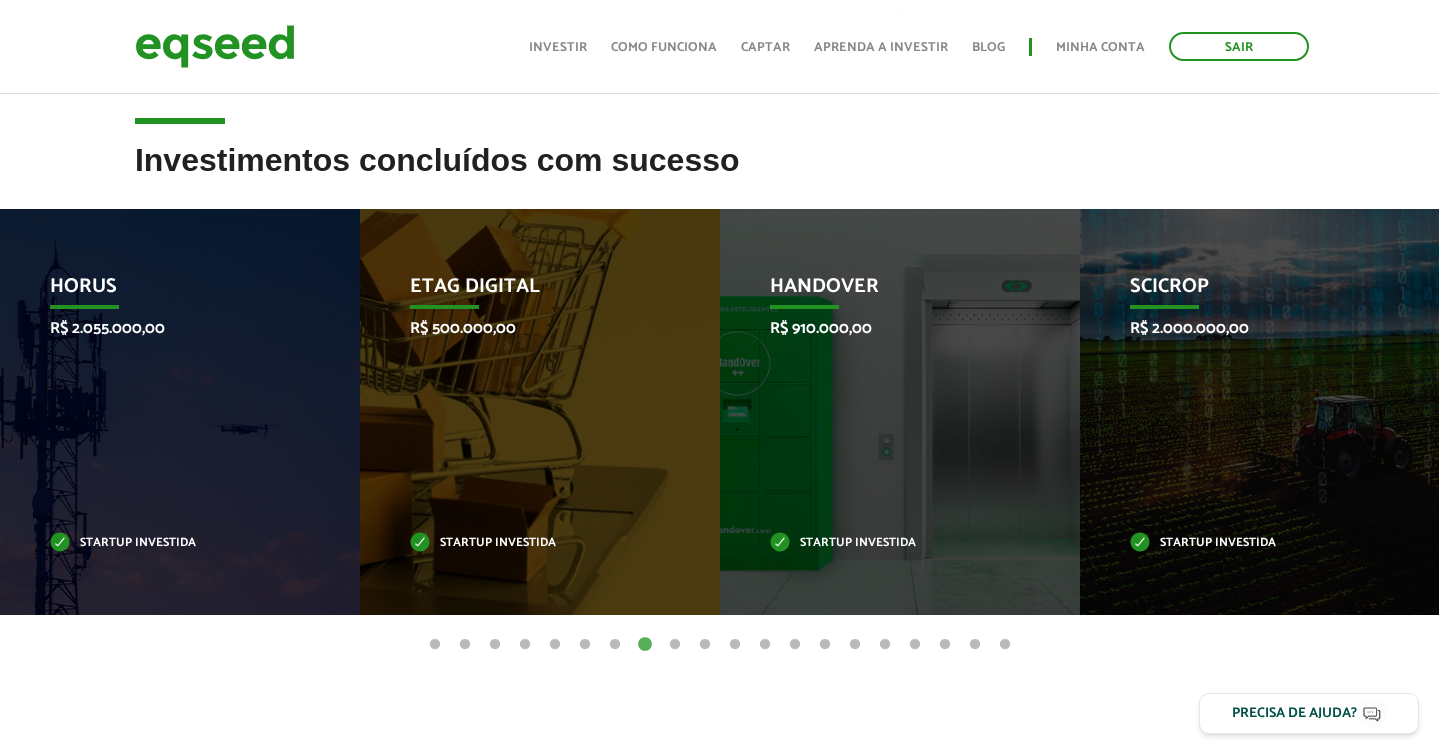 click on "9" at bounding box center (675, 645) 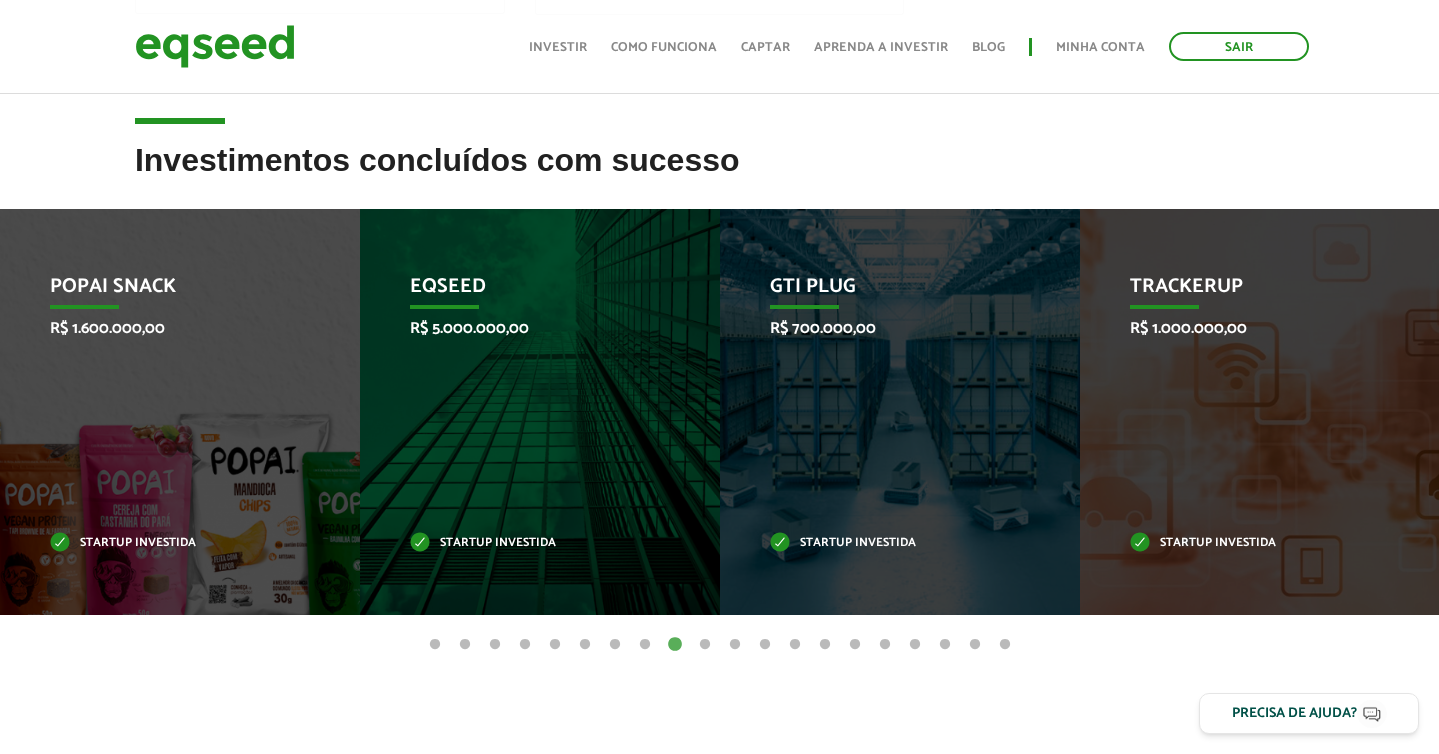 click on "10" at bounding box center (705, 645) 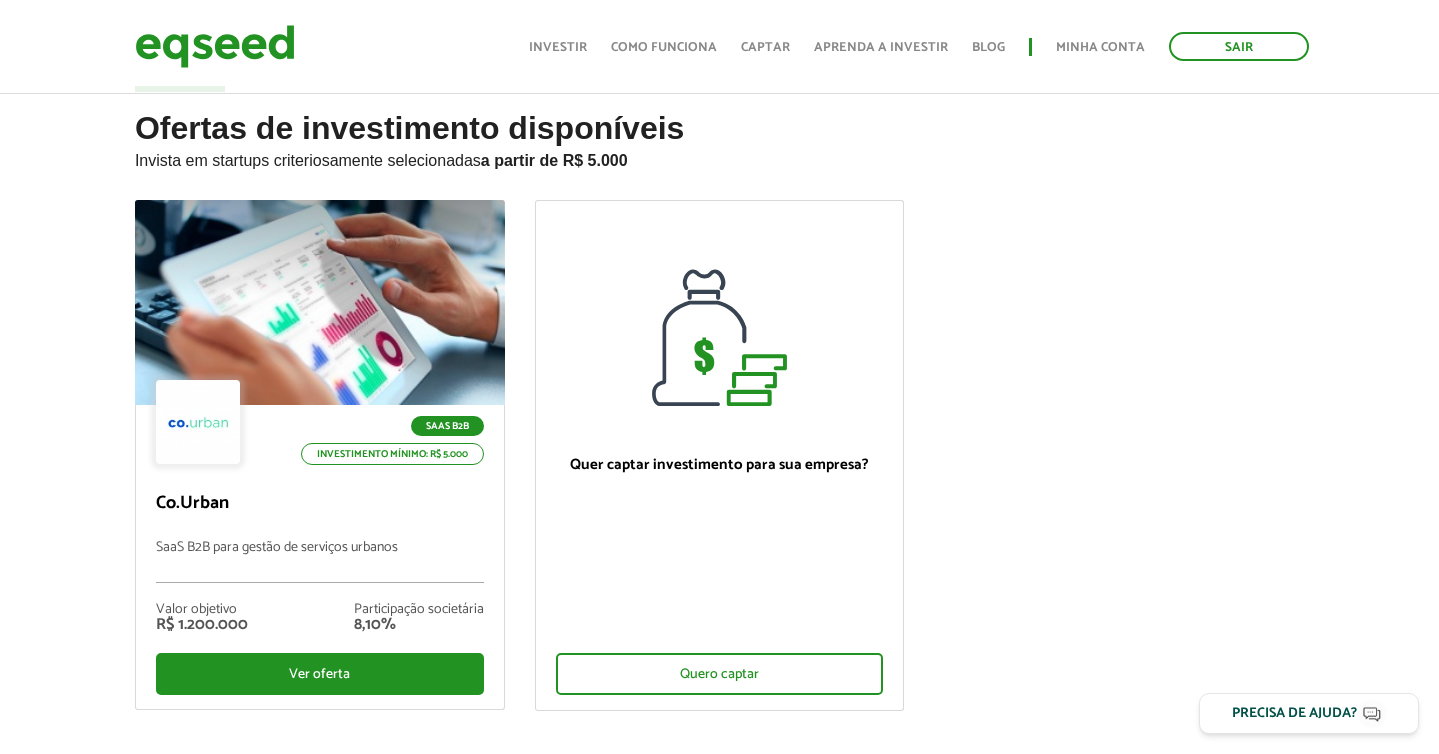 scroll, scrollTop: 38, scrollLeft: 0, axis: vertical 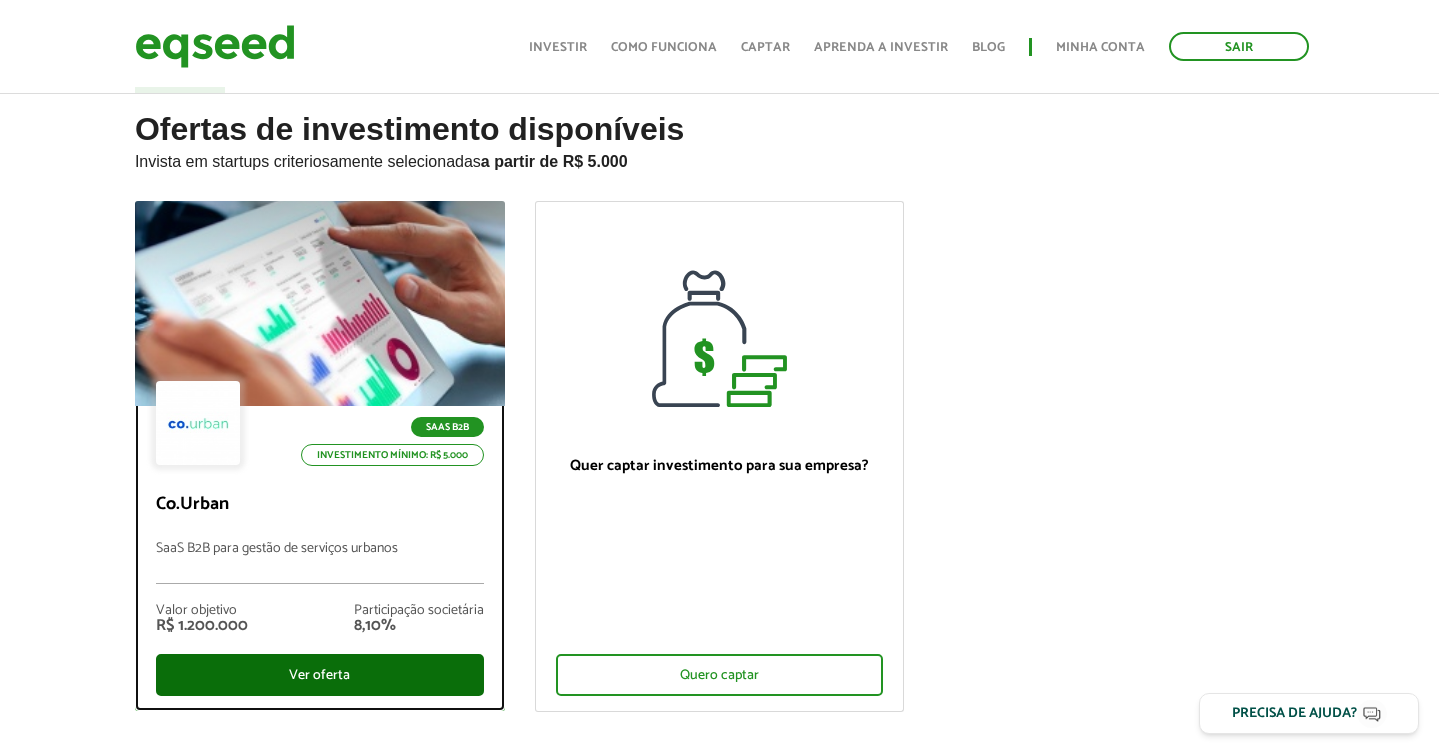 click on "Ver oferta" at bounding box center [320, 675] 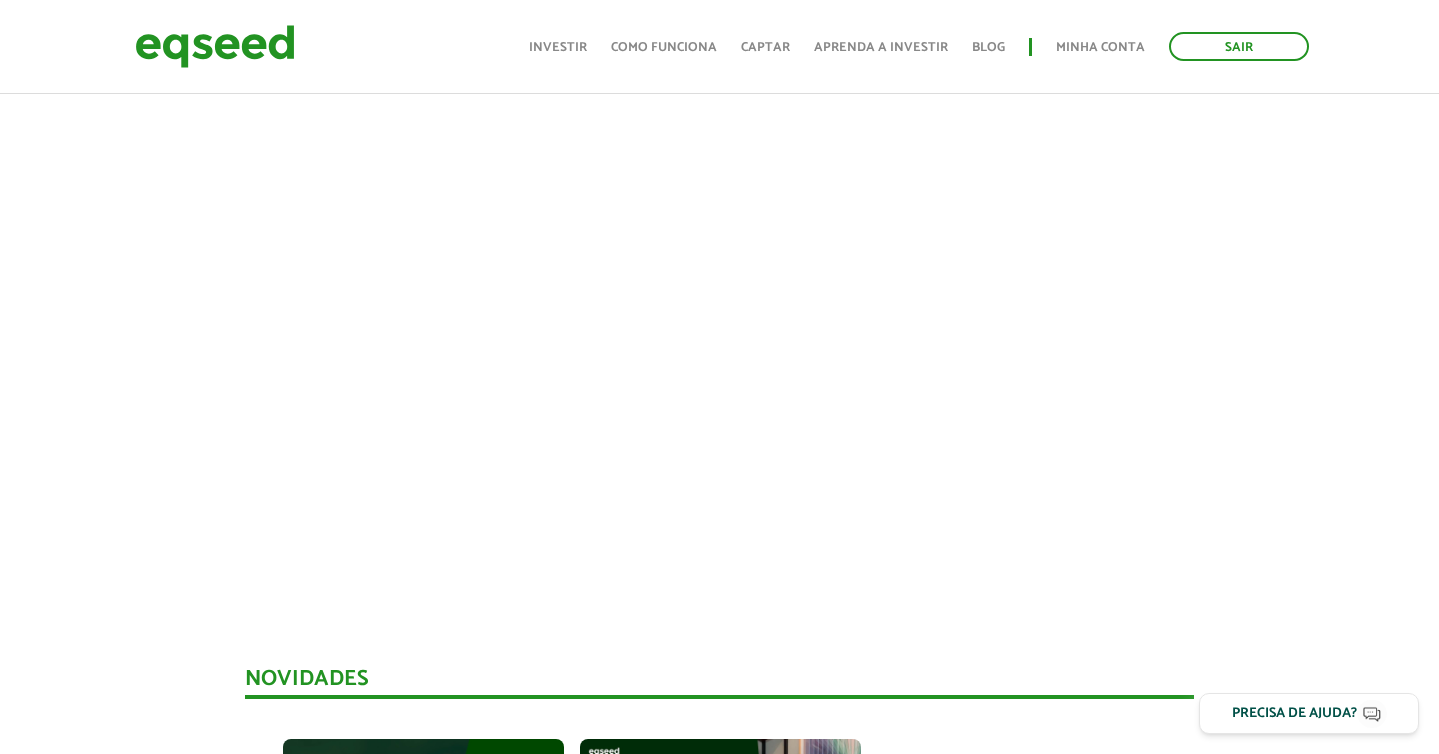 scroll, scrollTop: 0, scrollLeft: 0, axis: both 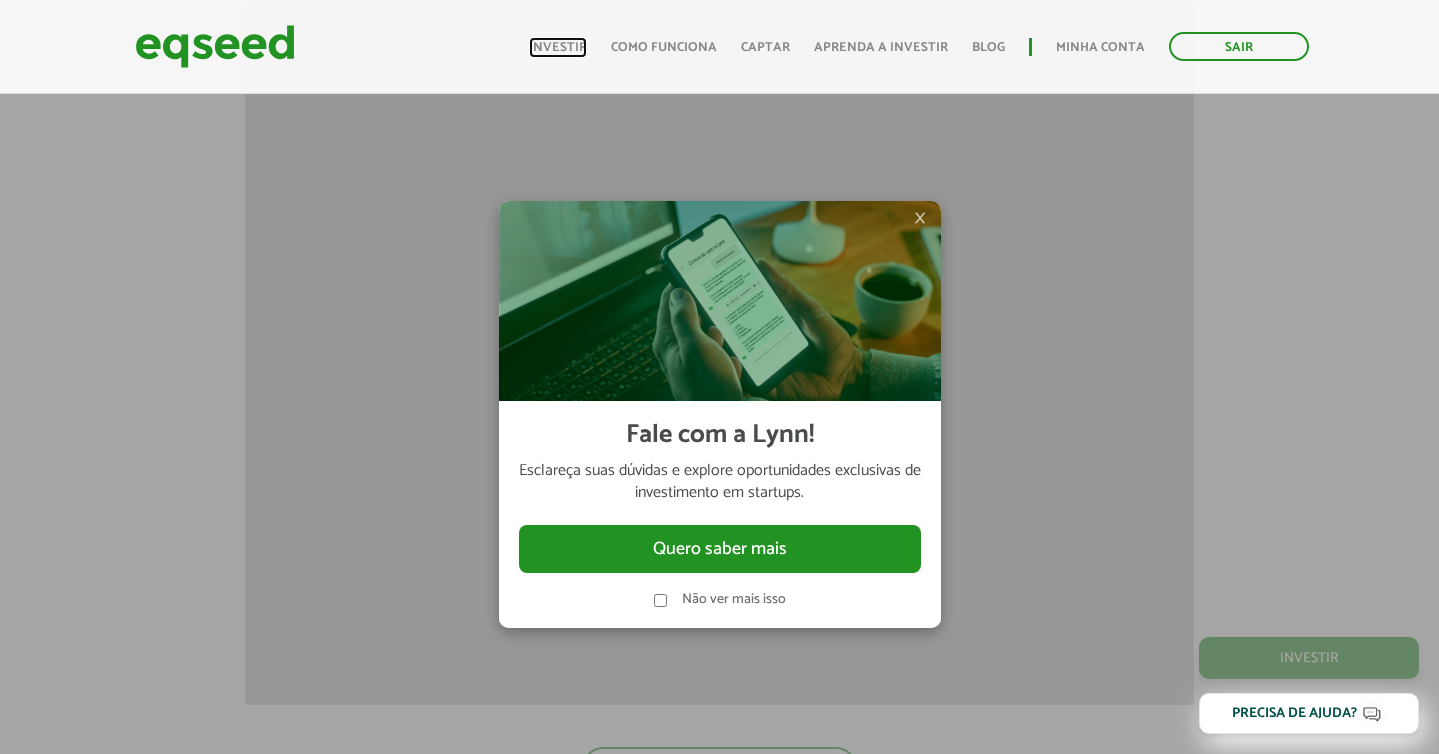 click on "Investir" at bounding box center [558, 47] 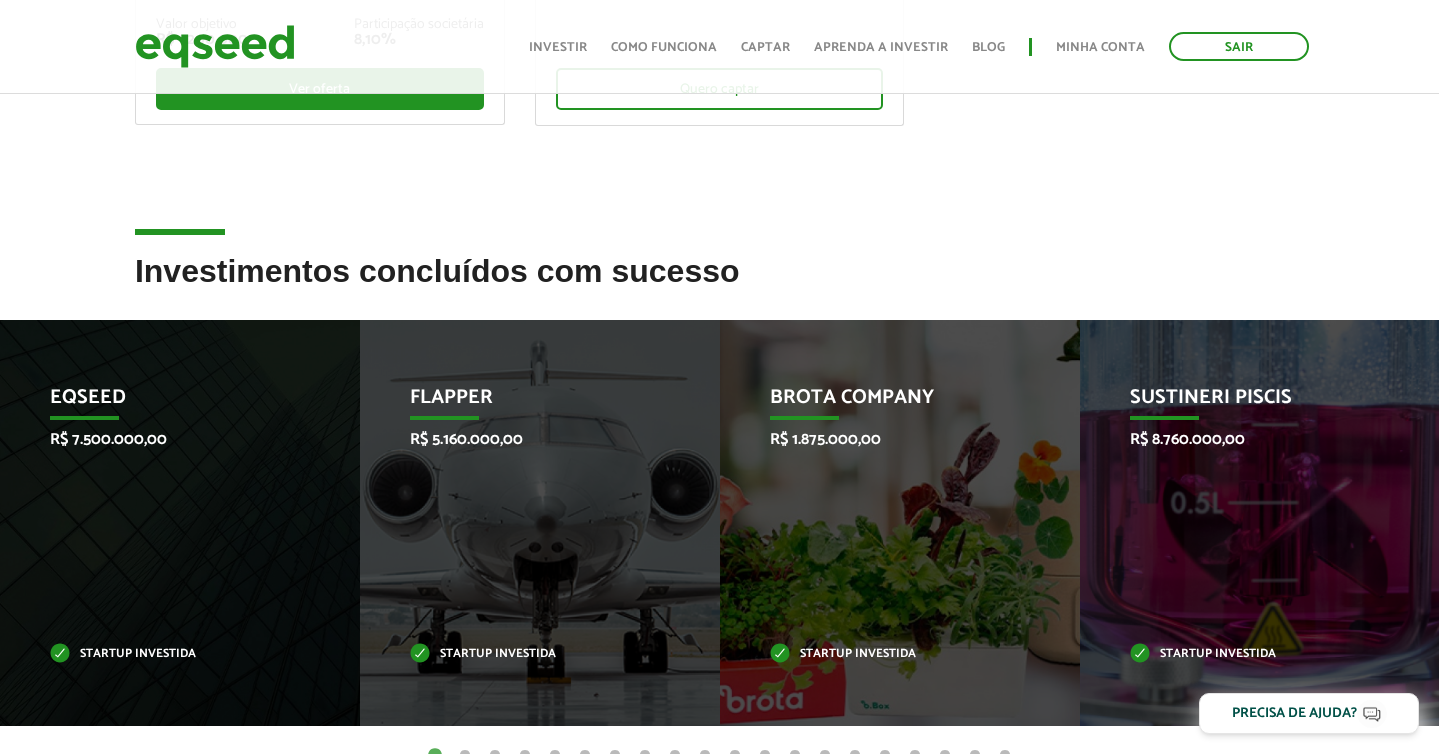 scroll, scrollTop: 740, scrollLeft: 0, axis: vertical 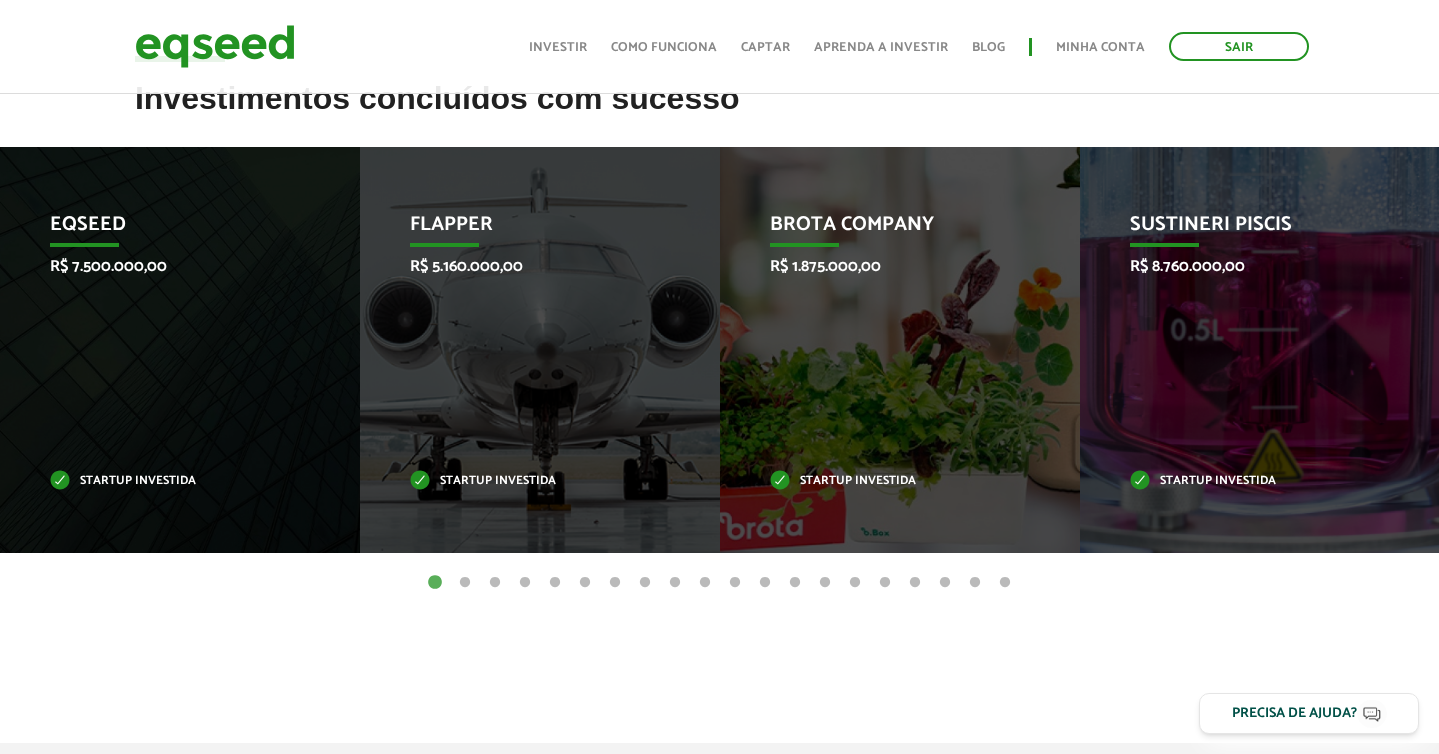 click on "6" at bounding box center (585, 583) 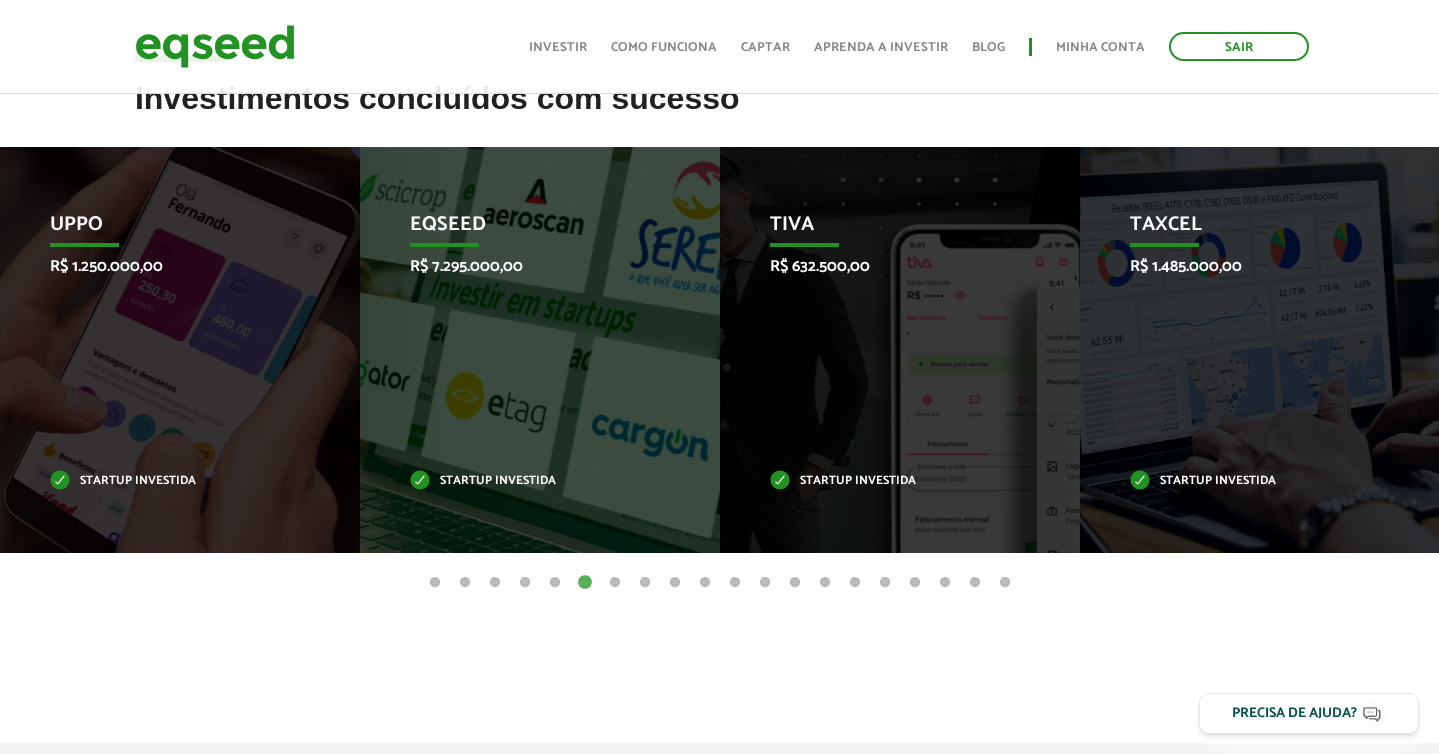 click on "7" at bounding box center (615, 583) 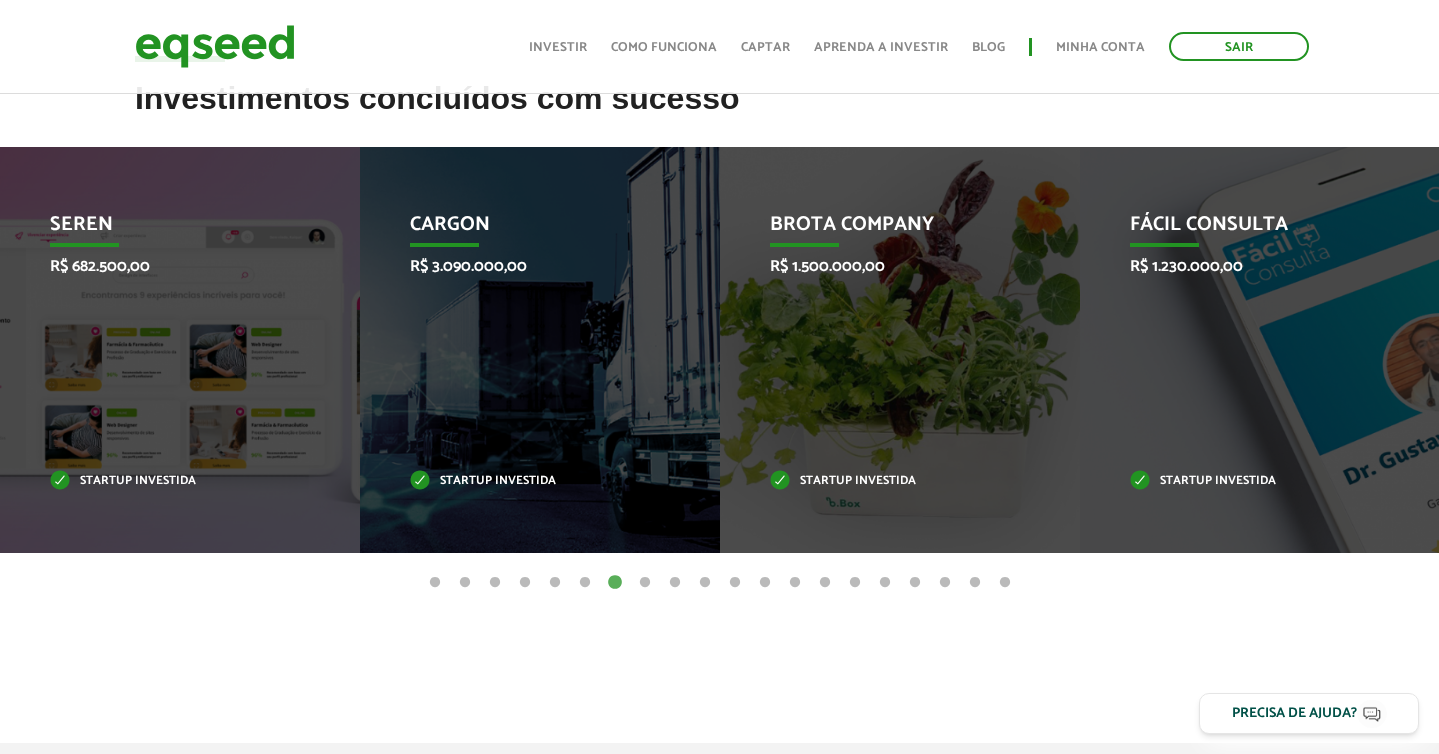click on "8" at bounding box center [645, 583] 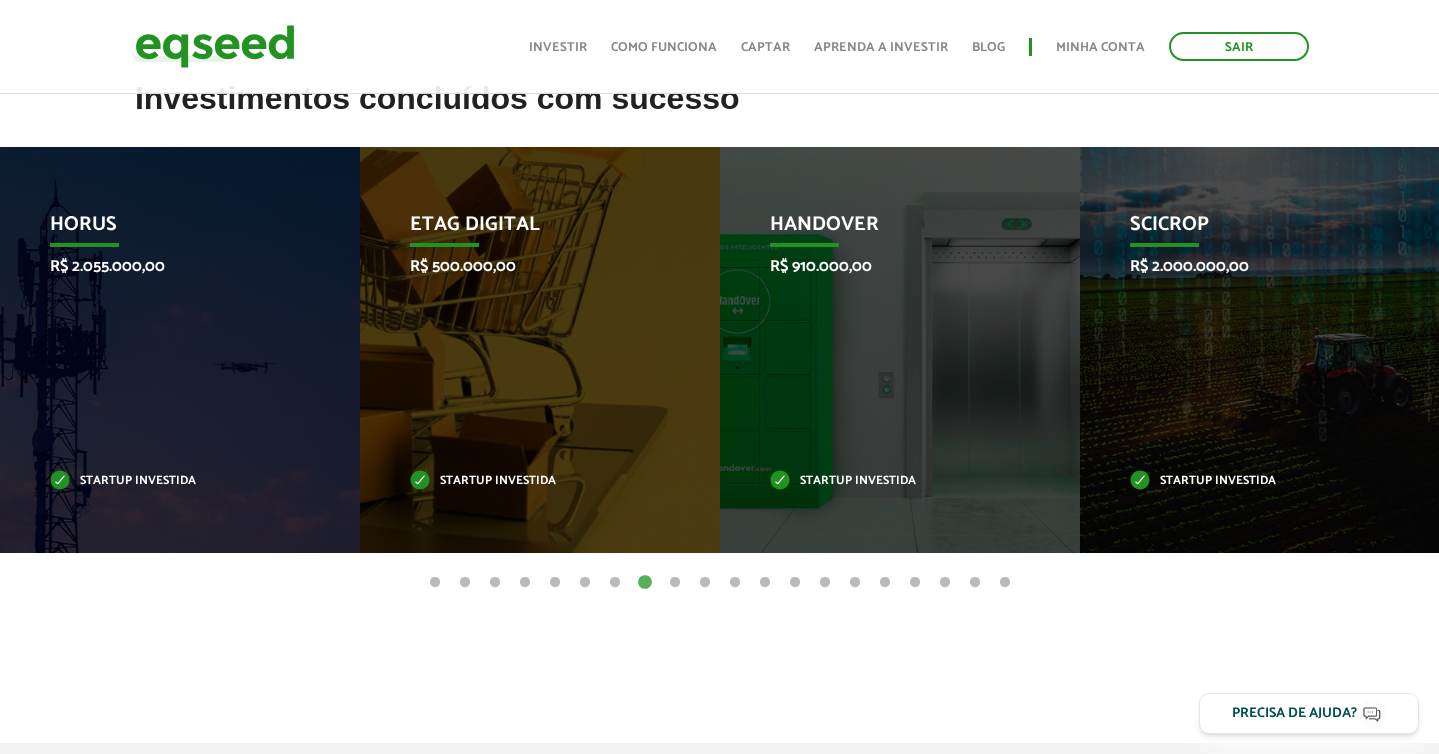 click on "7" at bounding box center [615, 583] 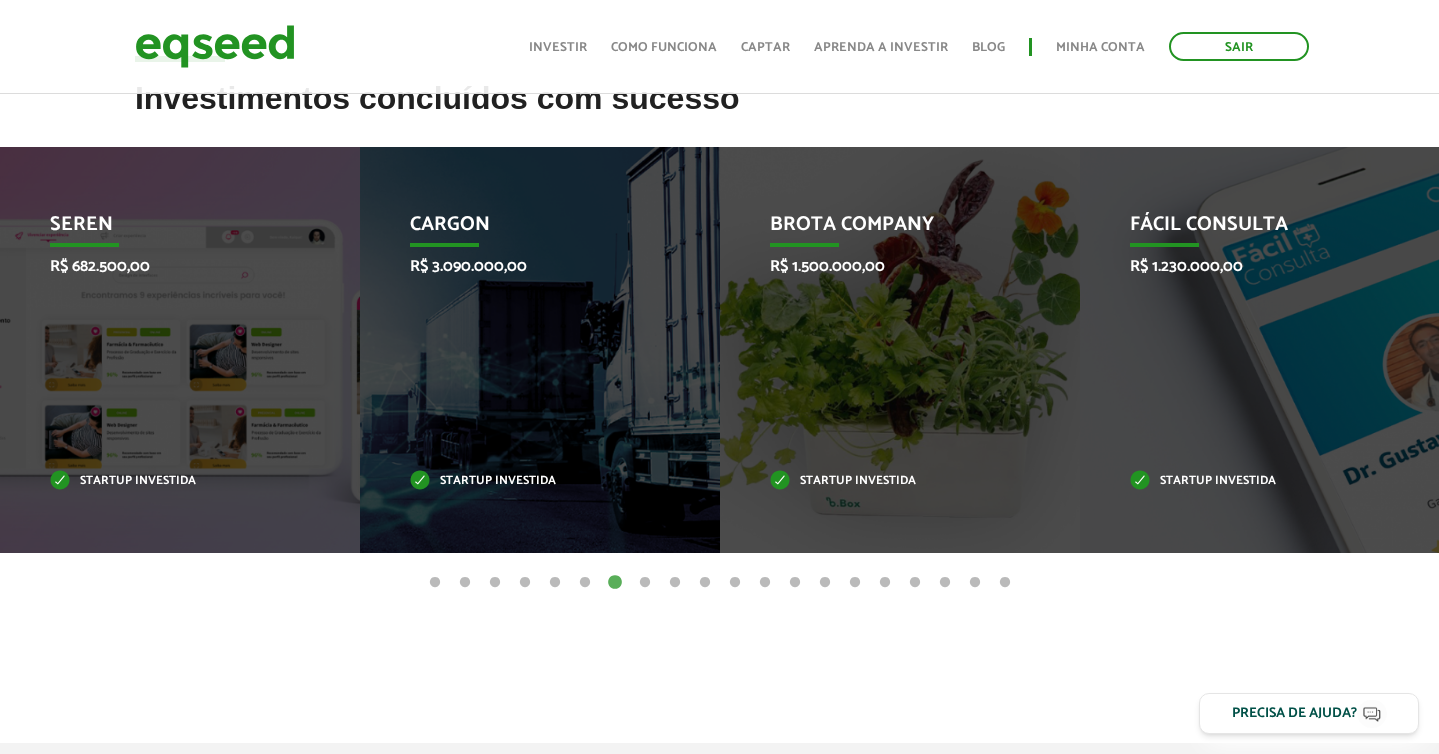 click on "6" at bounding box center [585, 583] 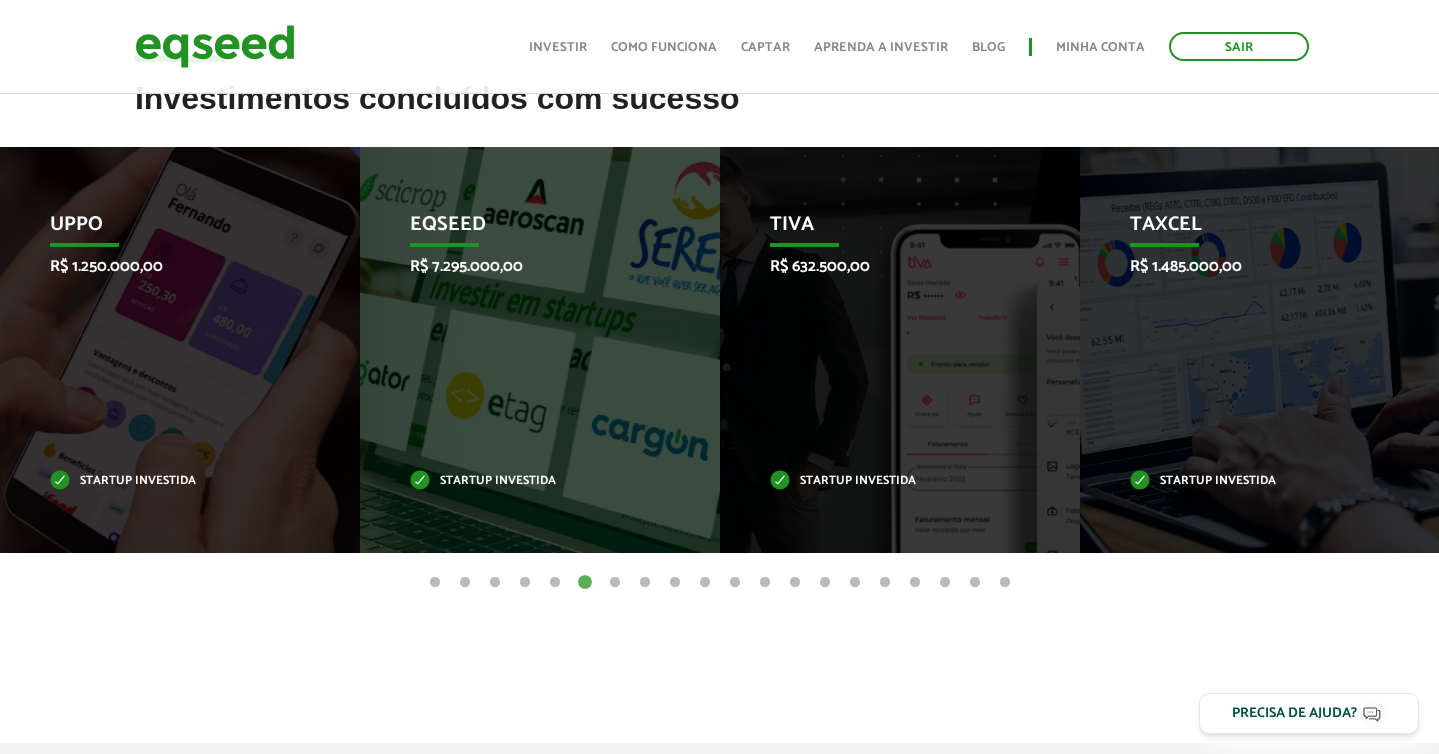 click on "5" at bounding box center [555, 583] 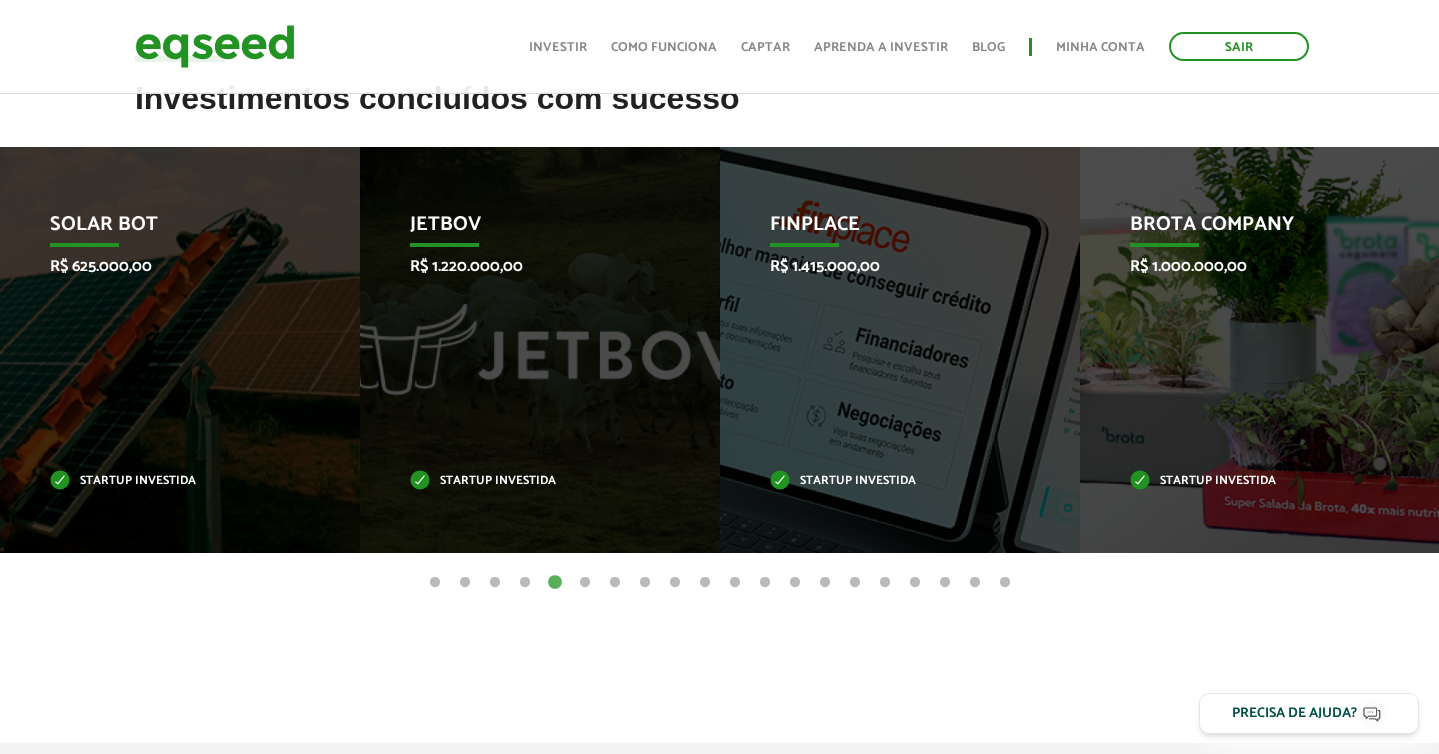 click on "4" at bounding box center [525, 583] 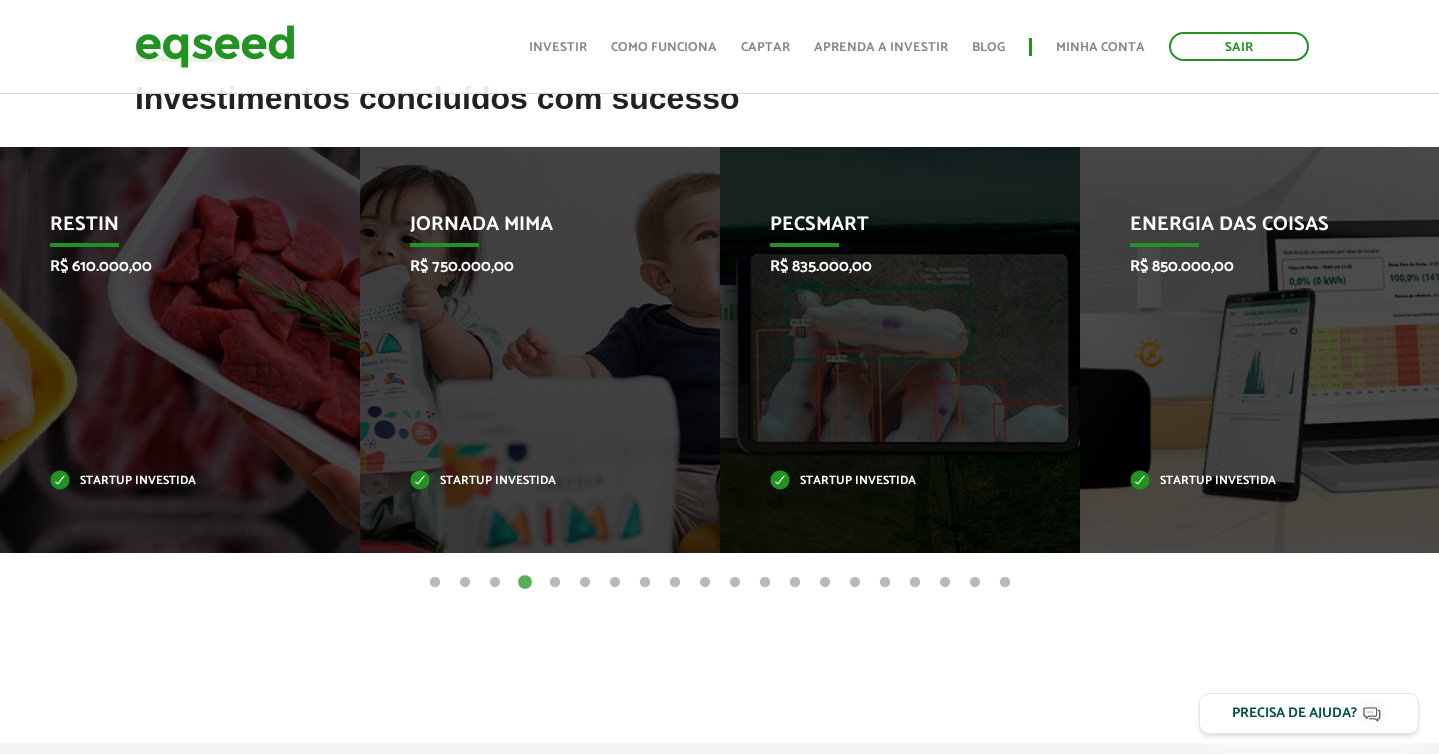 click on "9" at bounding box center [675, 583] 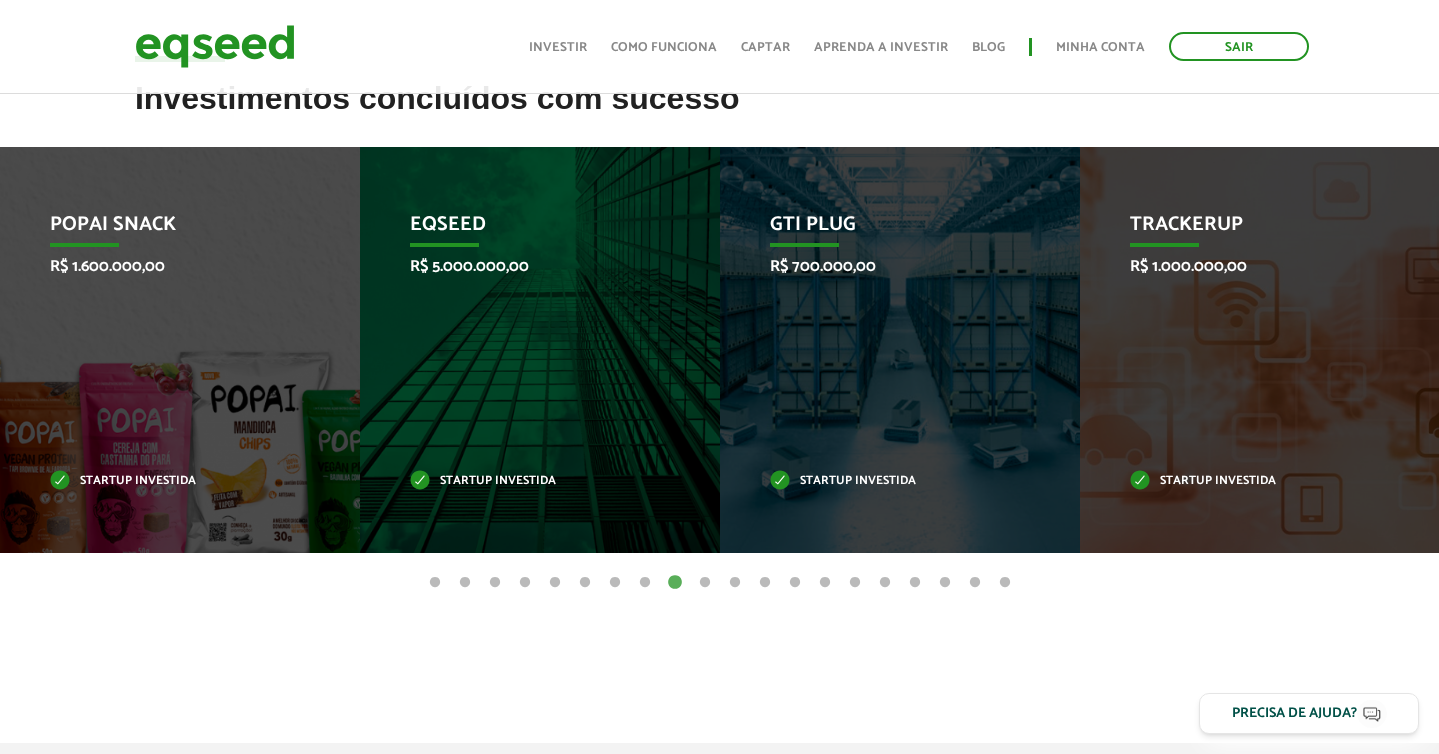 click on "10" at bounding box center (705, 583) 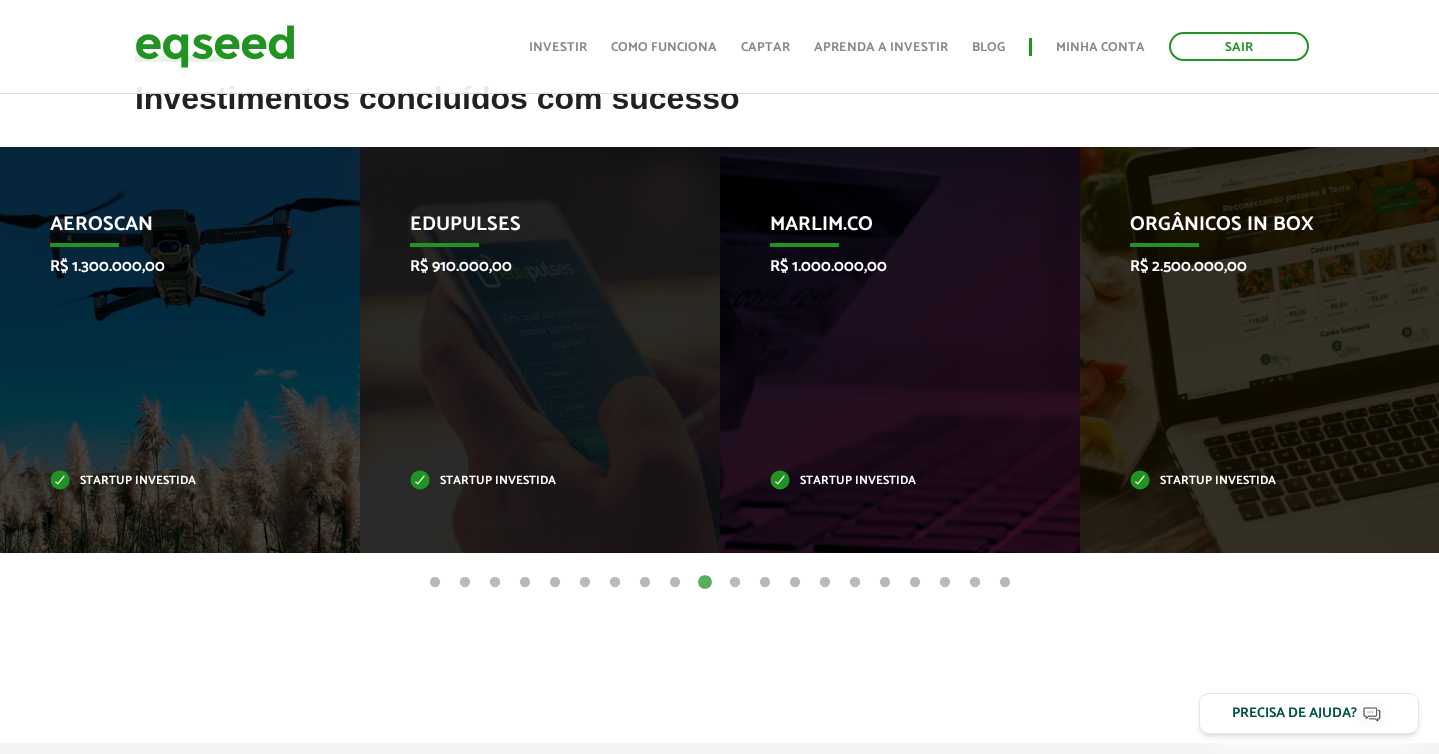 click on "11" at bounding box center [735, 583] 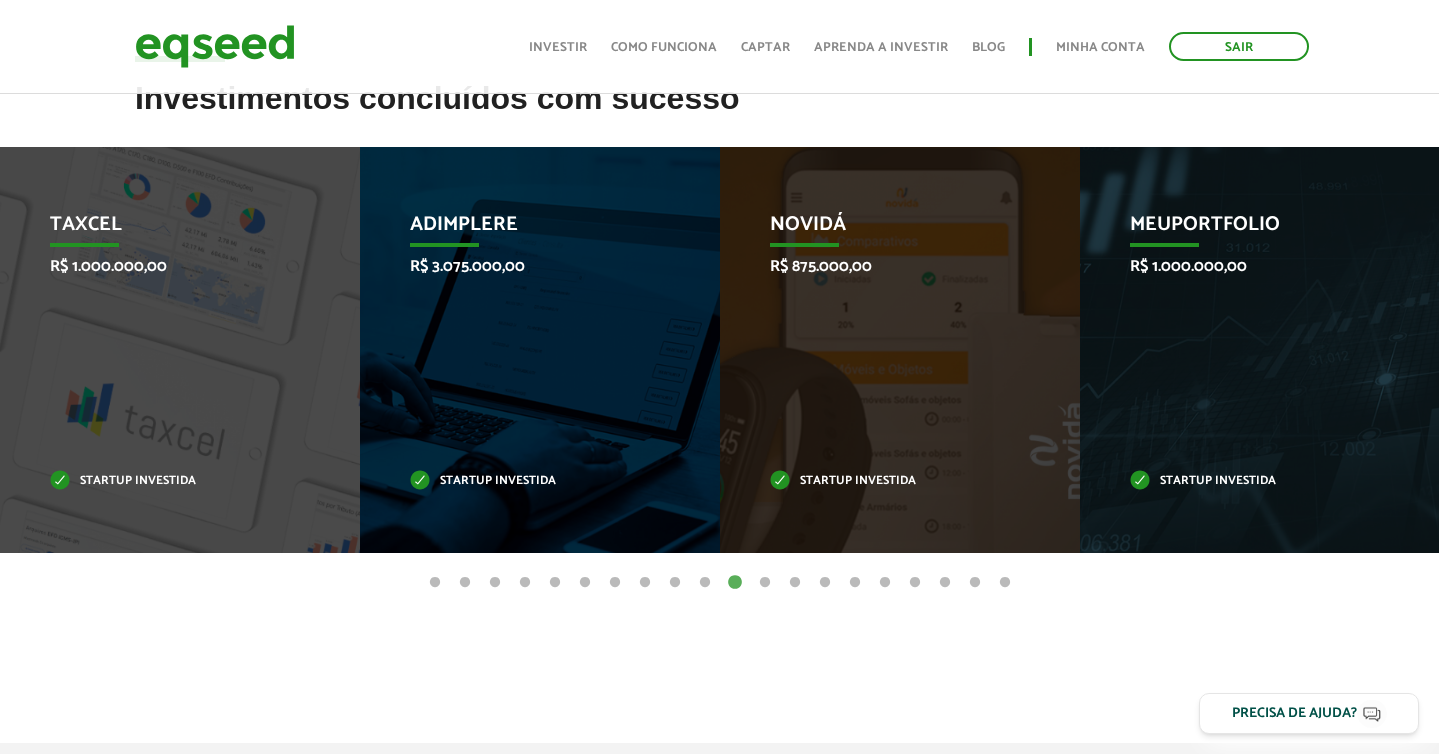 click on "12" at bounding box center [765, 583] 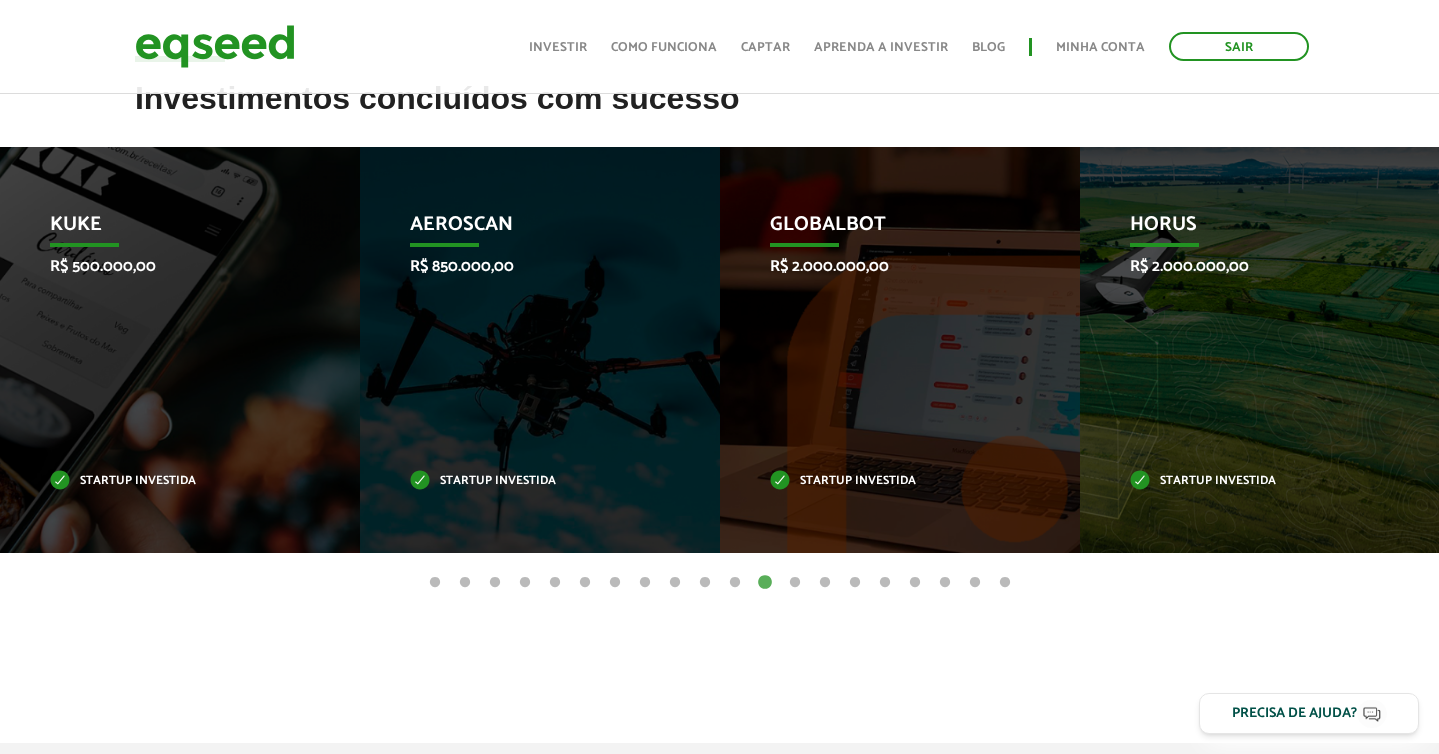 click on "13" at bounding box center (795, 583) 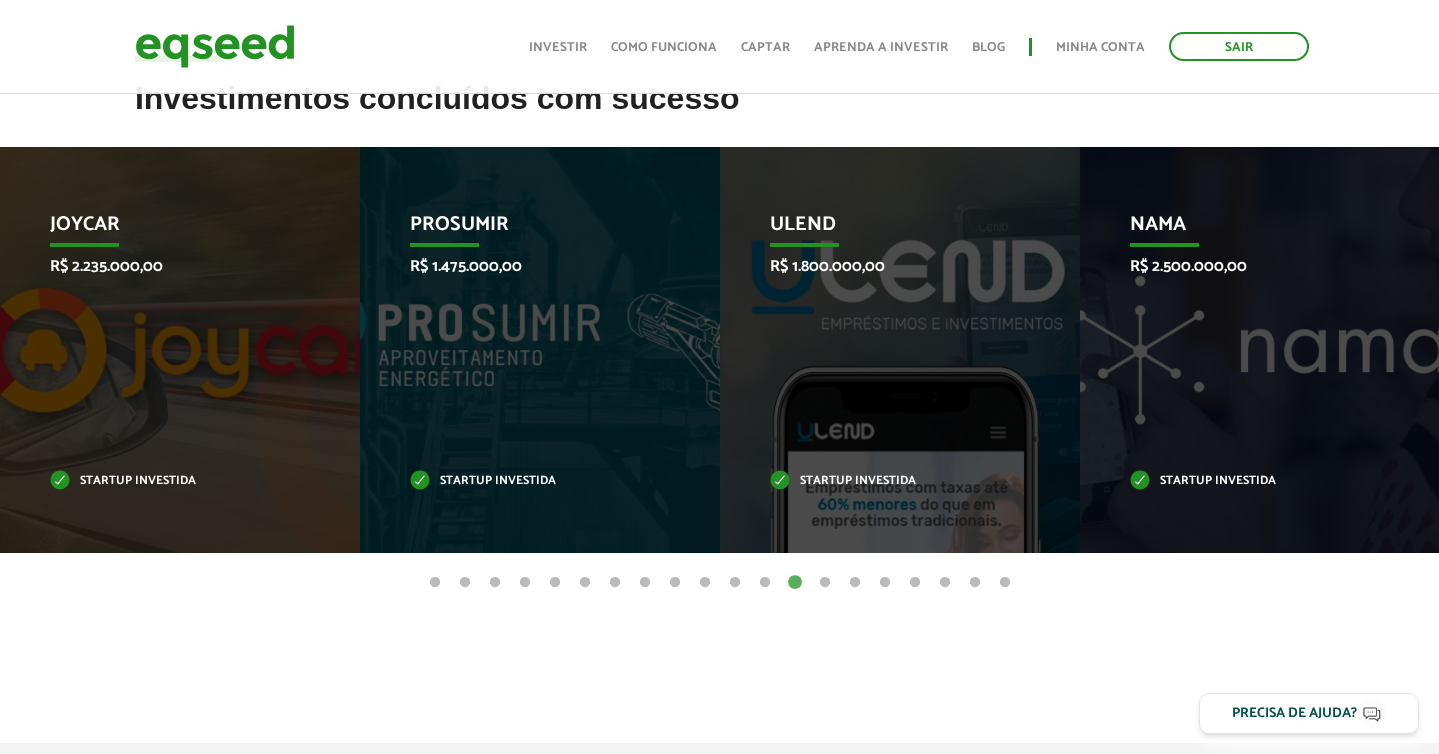 click on "14" at bounding box center (825, 583) 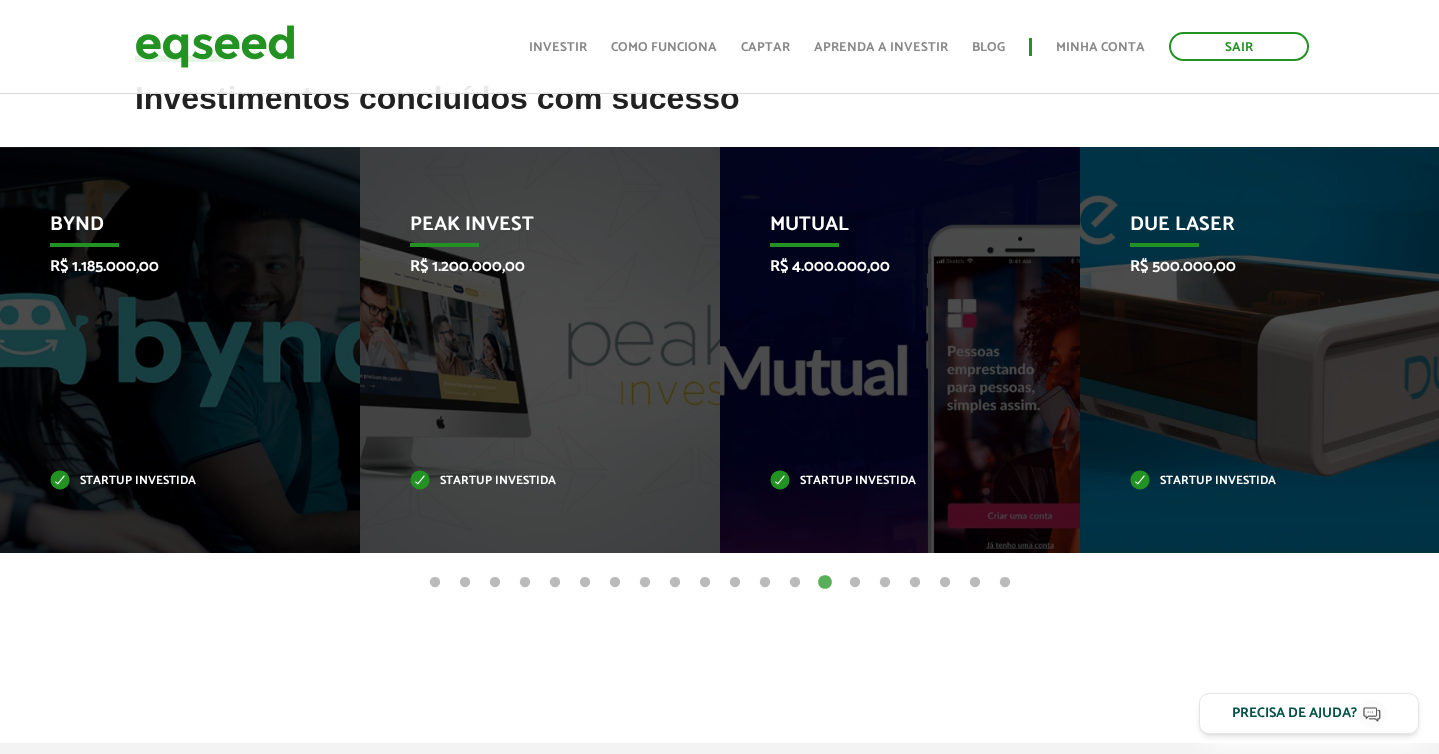 click on "15" at bounding box center [855, 583] 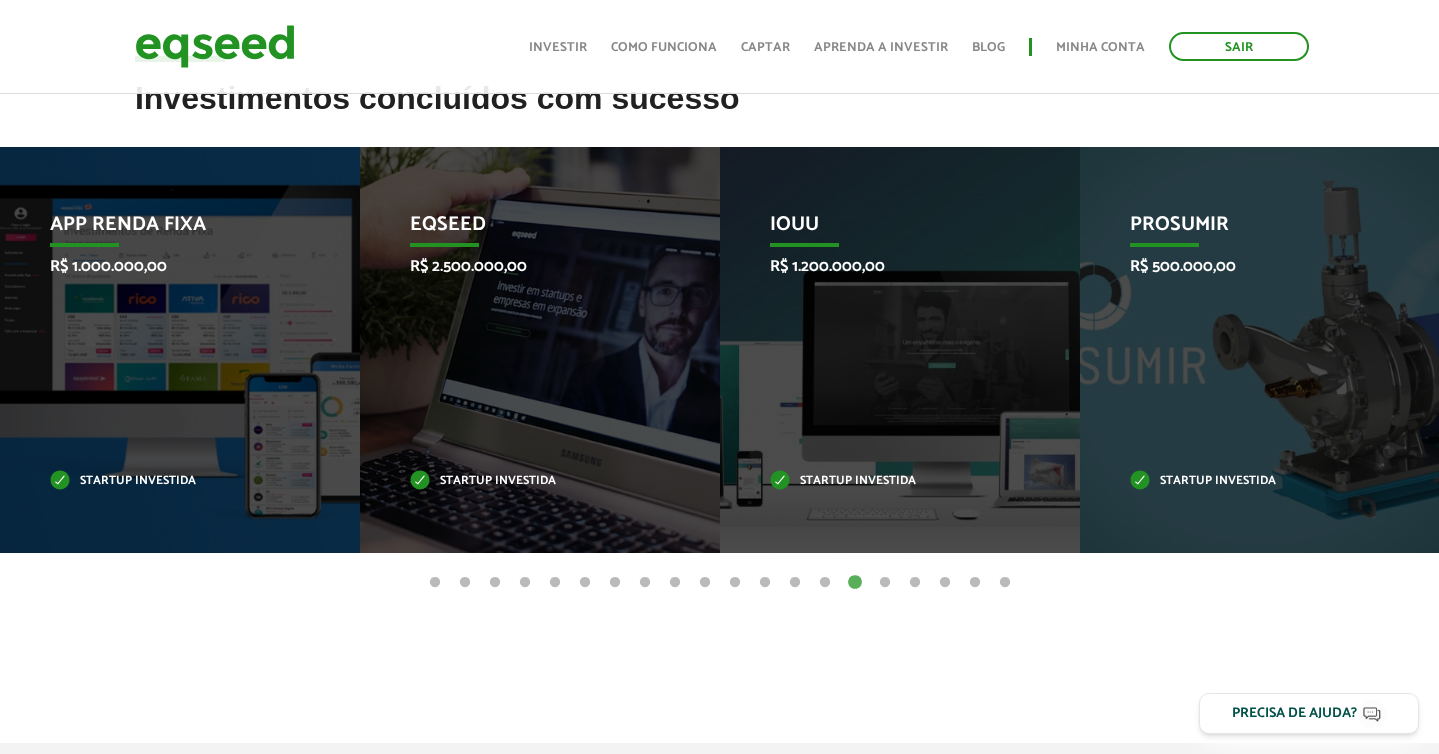 click on "16" at bounding box center (885, 583) 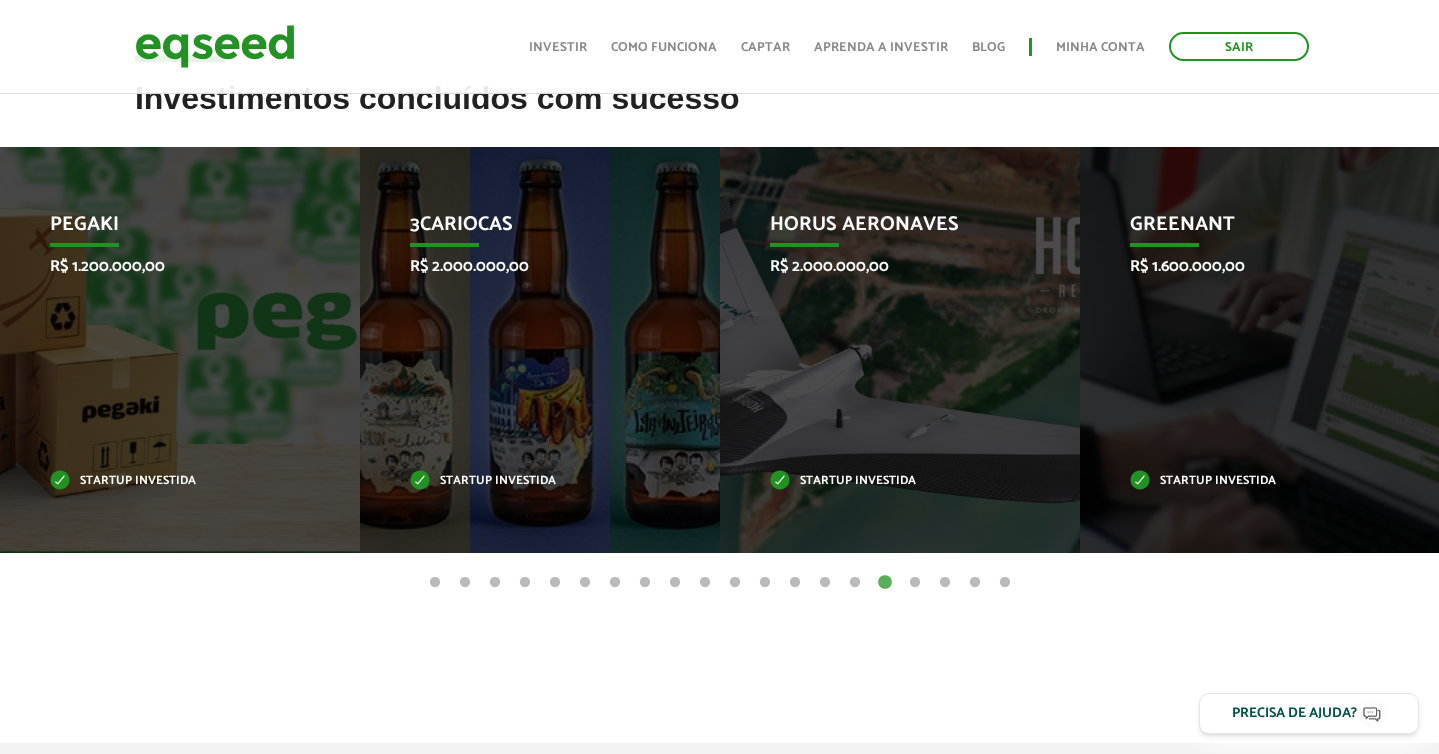 click on "17" at bounding box center (915, 583) 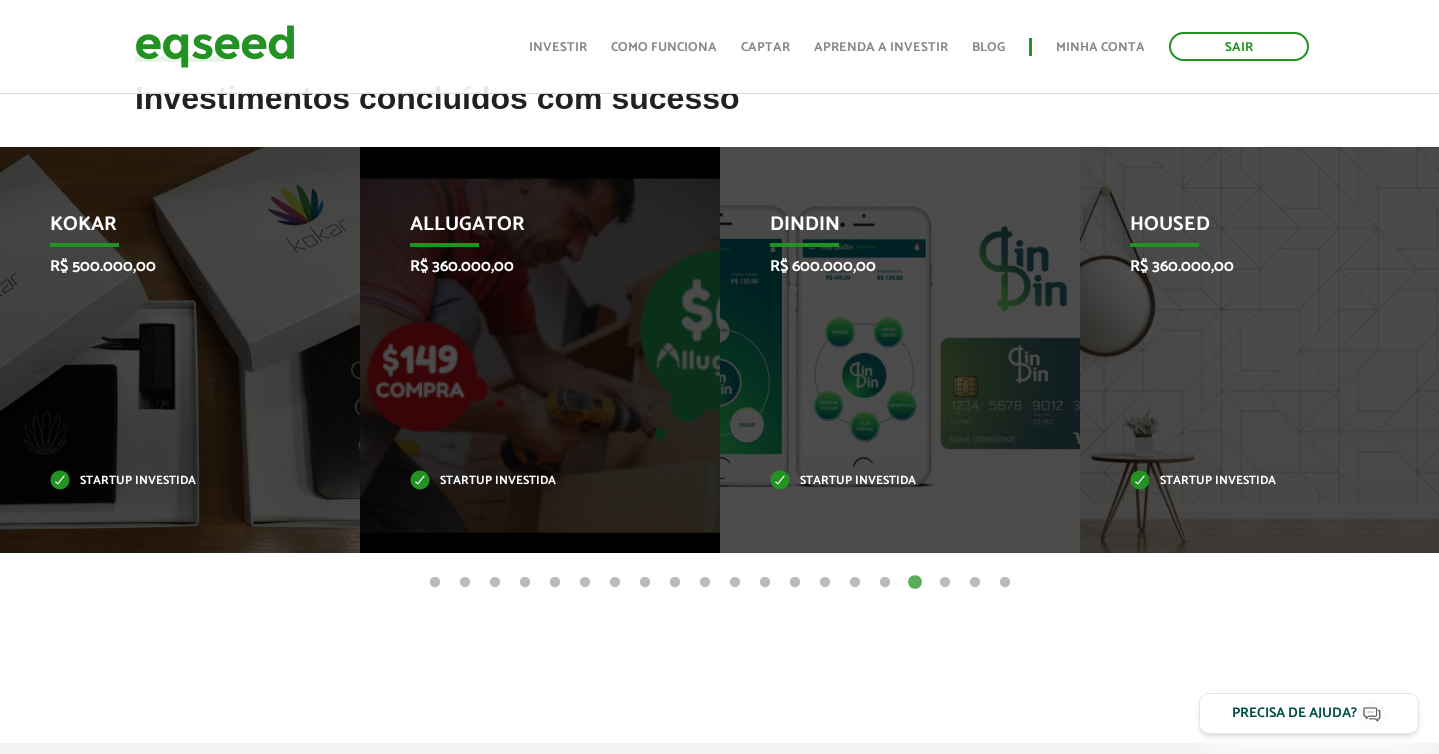 click on "18" at bounding box center [945, 583] 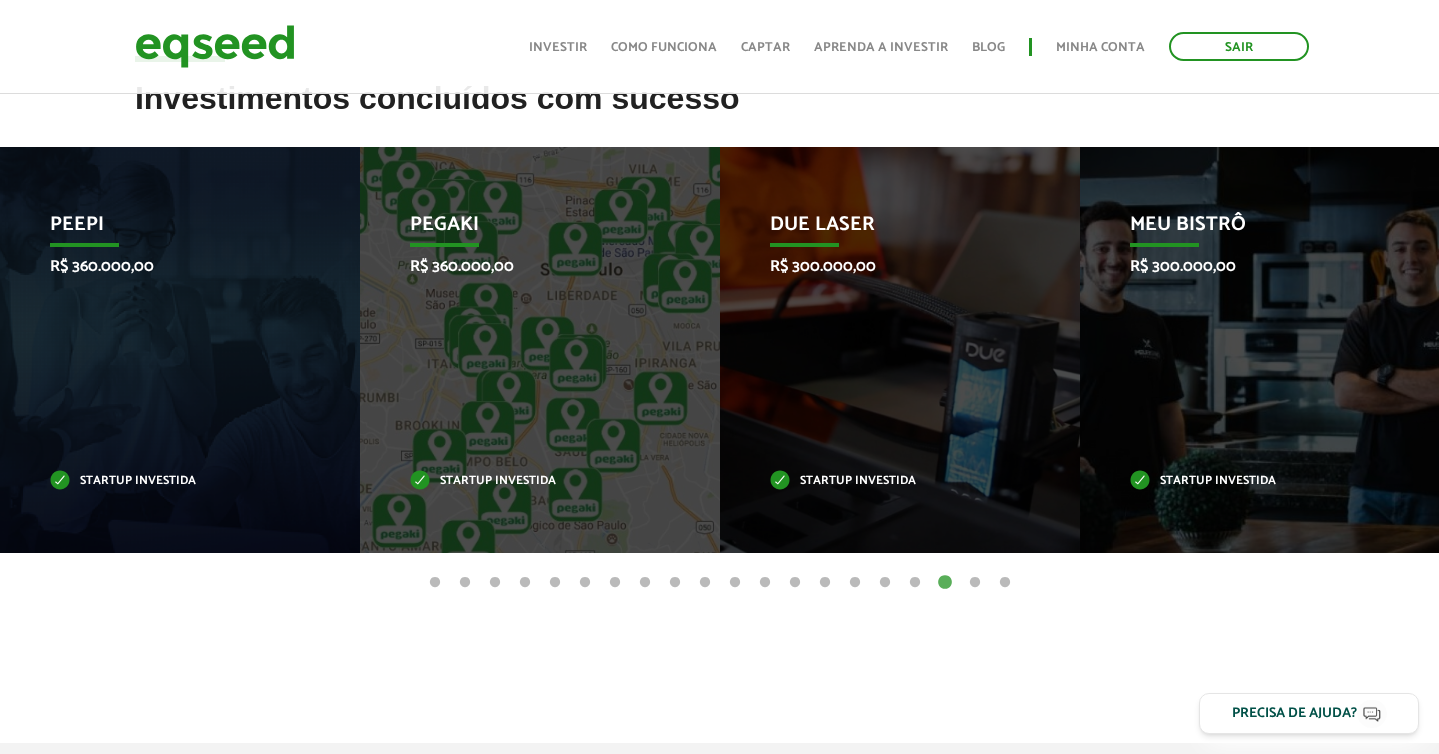 click on "19" at bounding box center [975, 583] 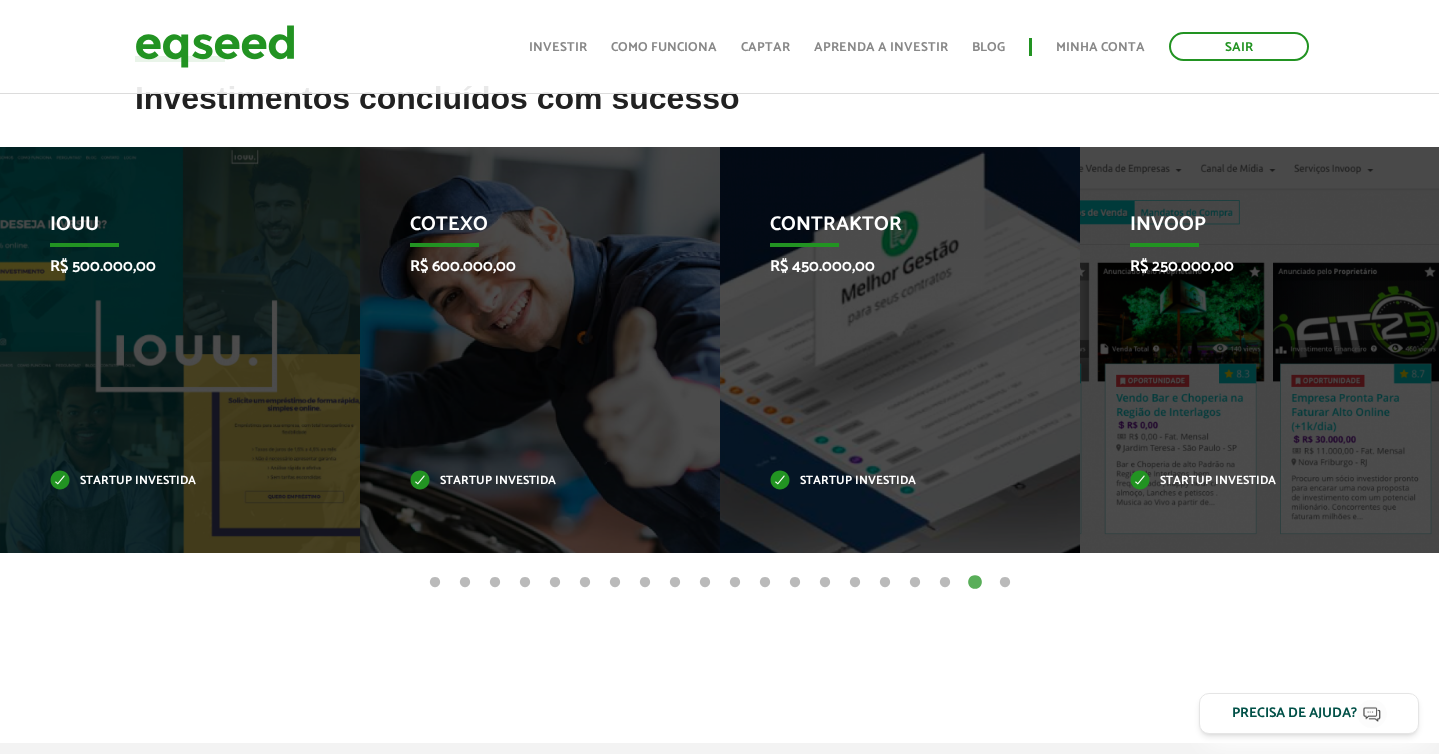 click on "20" at bounding box center (1005, 583) 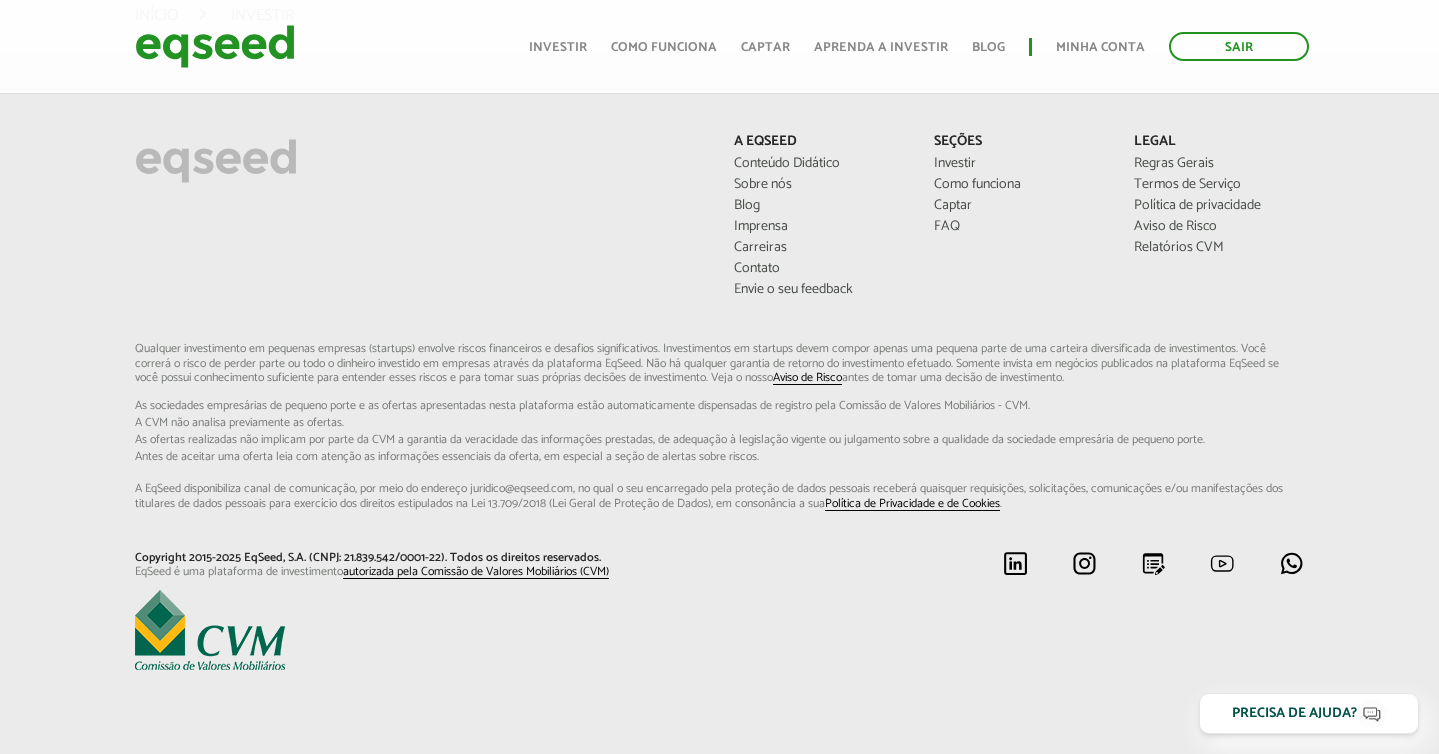scroll, scrollTop: 1536, scrollLeft: 0, axis: vertical 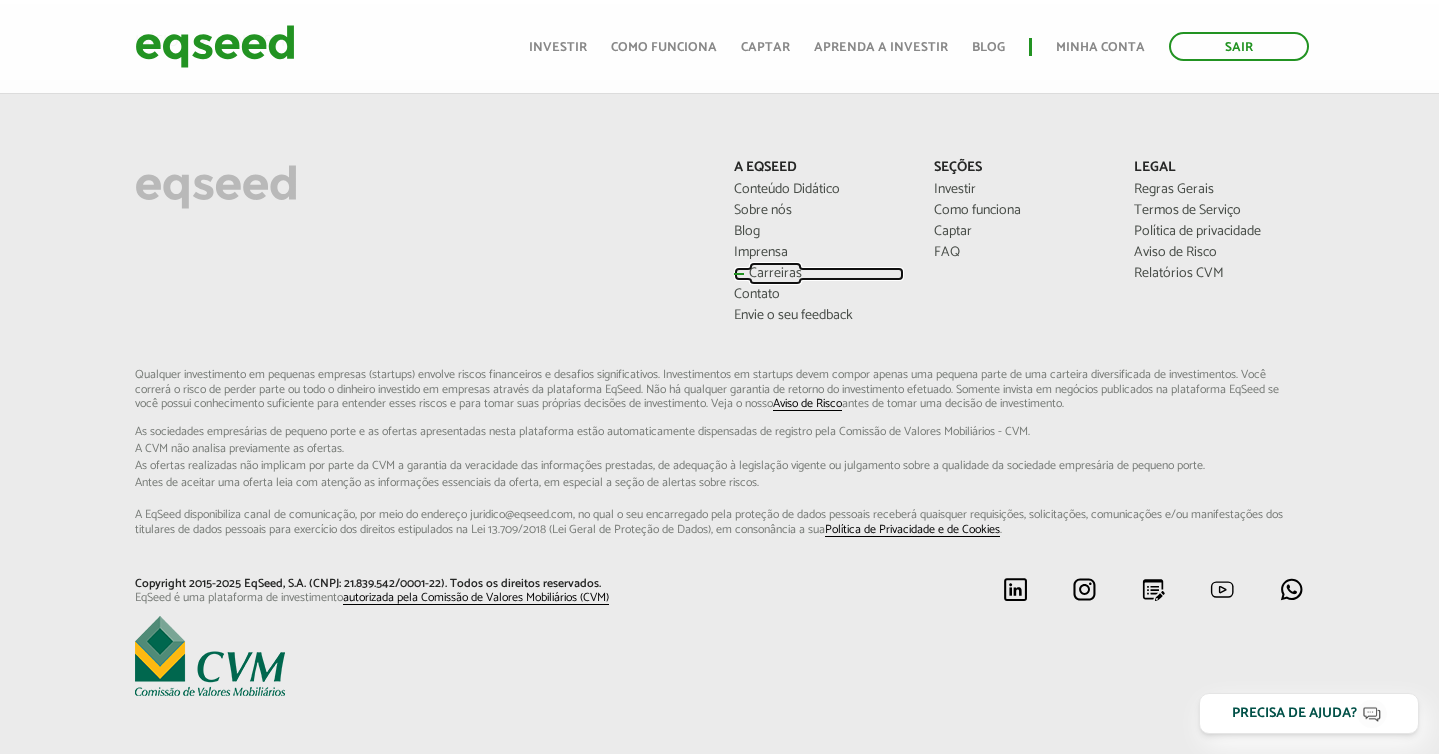 click on "Carreiras" at bounding box center [819, 274] 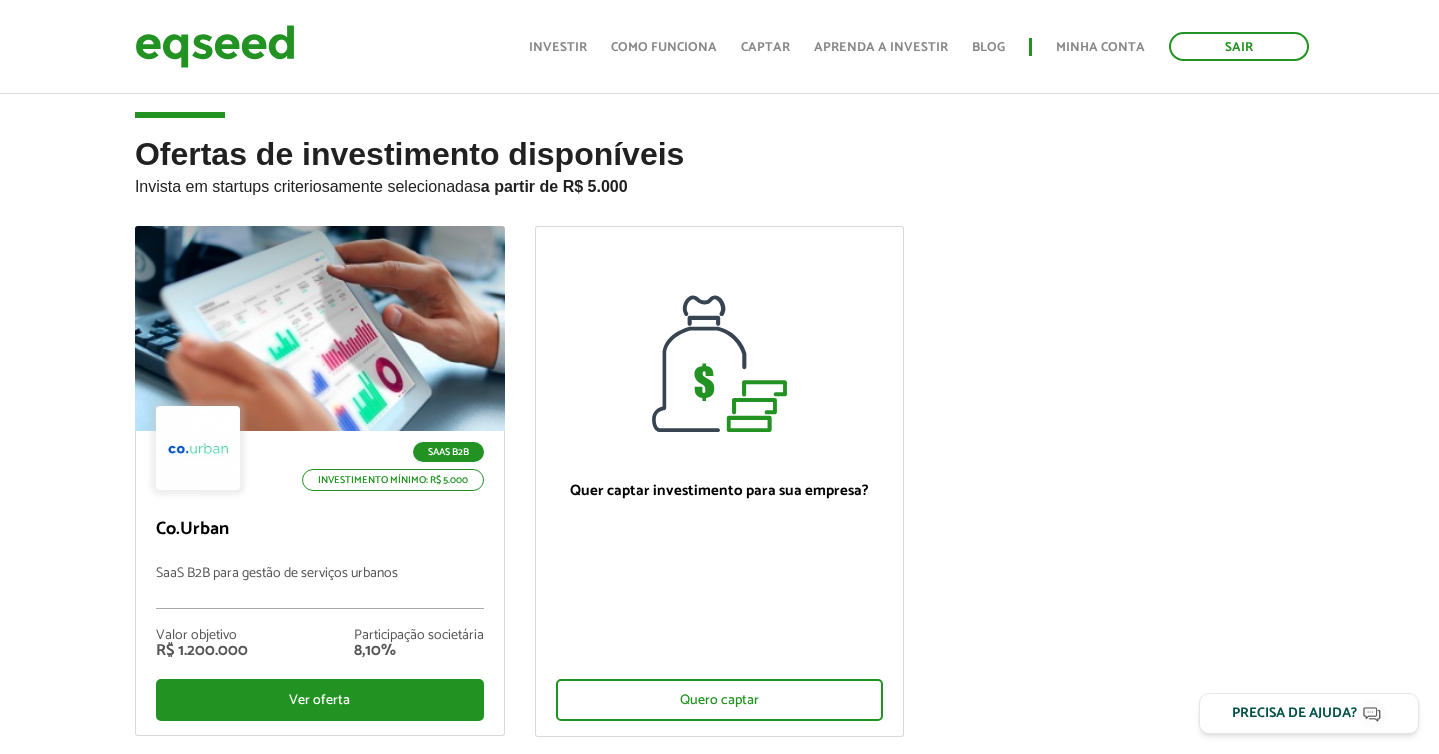 scroll, scrollTop: 21, scrollLeft: 0, axis: vertical 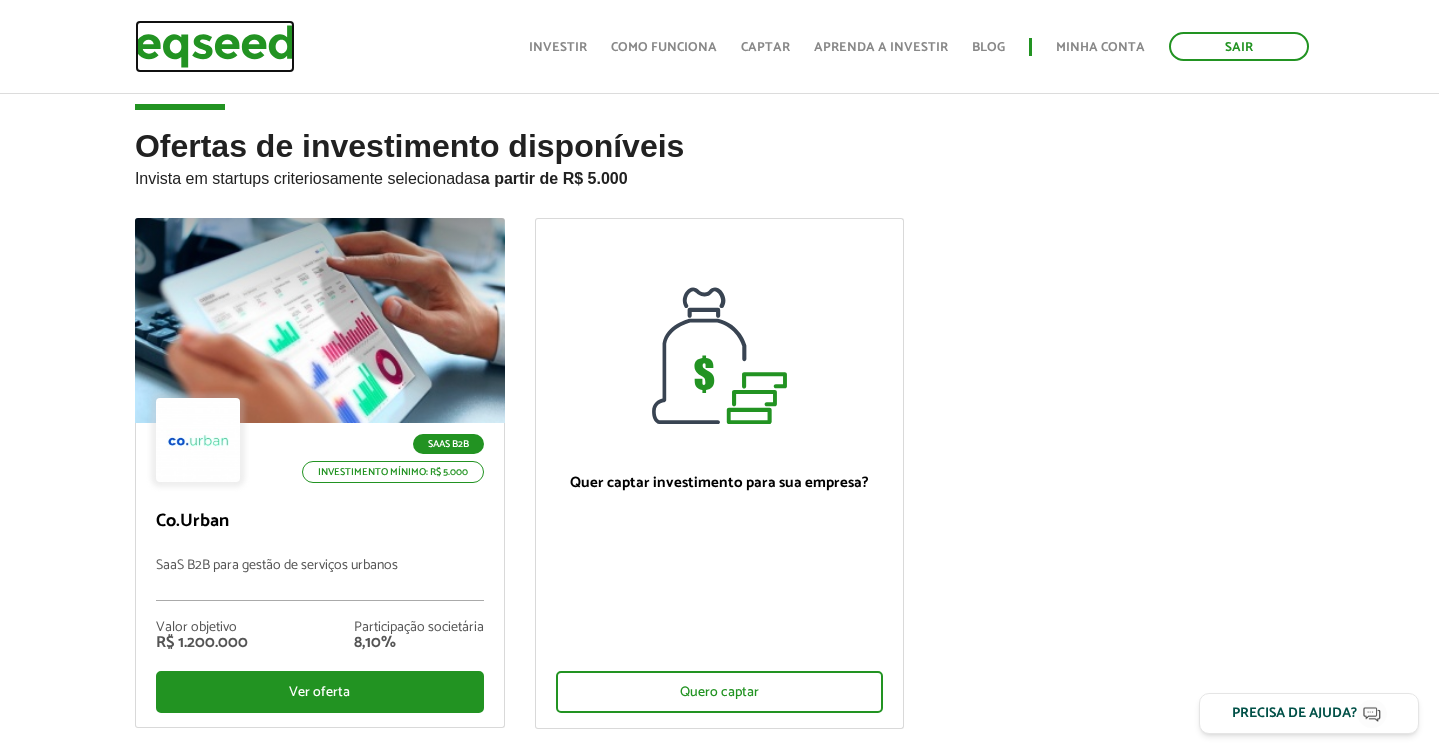 click at bounding box center (215, 46) 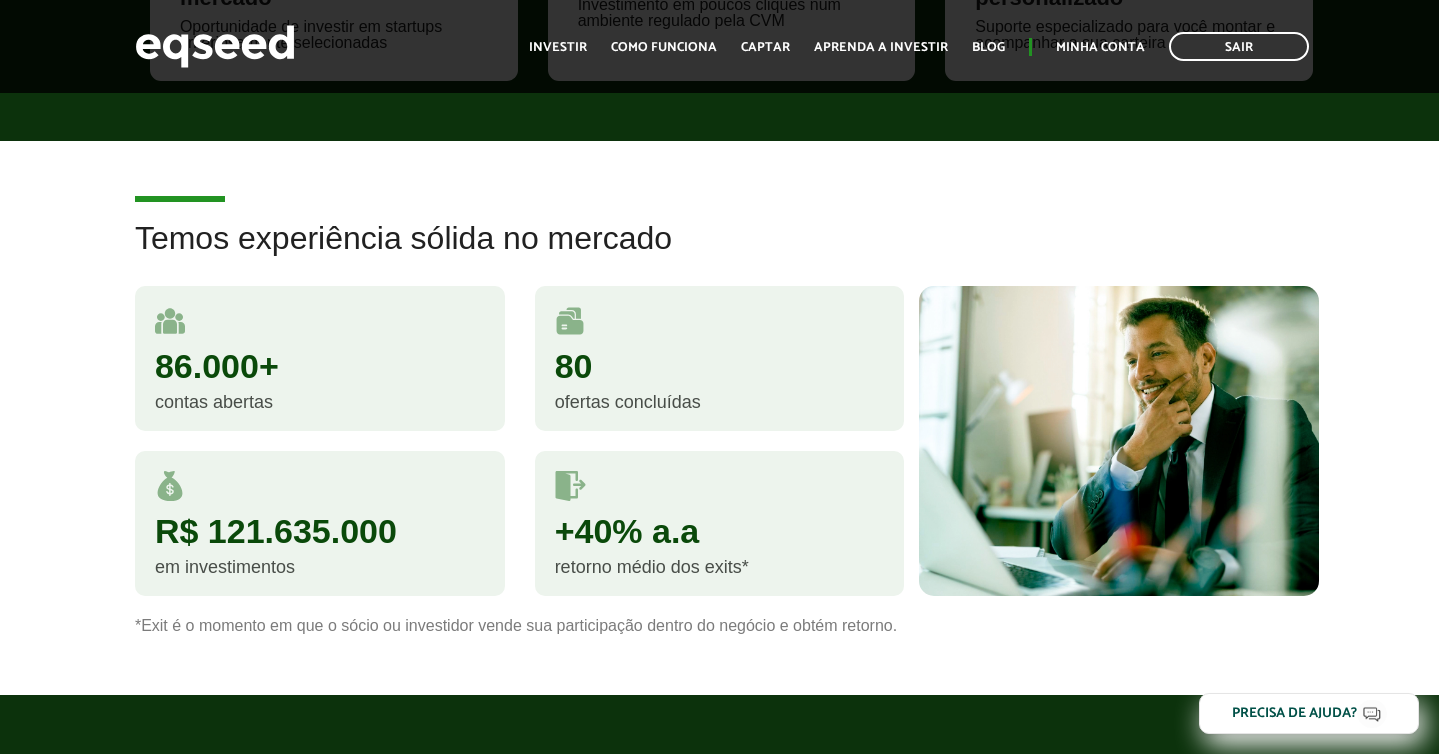 scroll, scrollTop: 1672, scrollLeft: 0, axis: vertical 